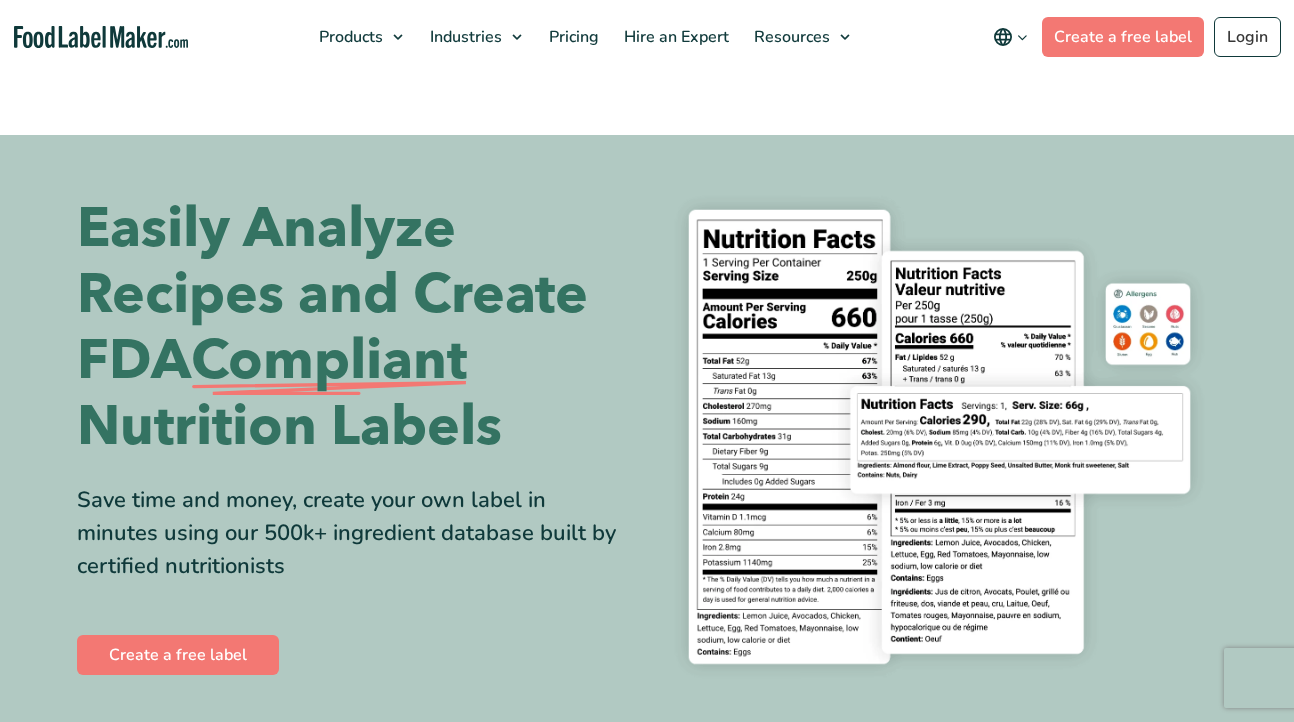 scroll, scrollTop: 0, scrollLeft: 0, axis: both 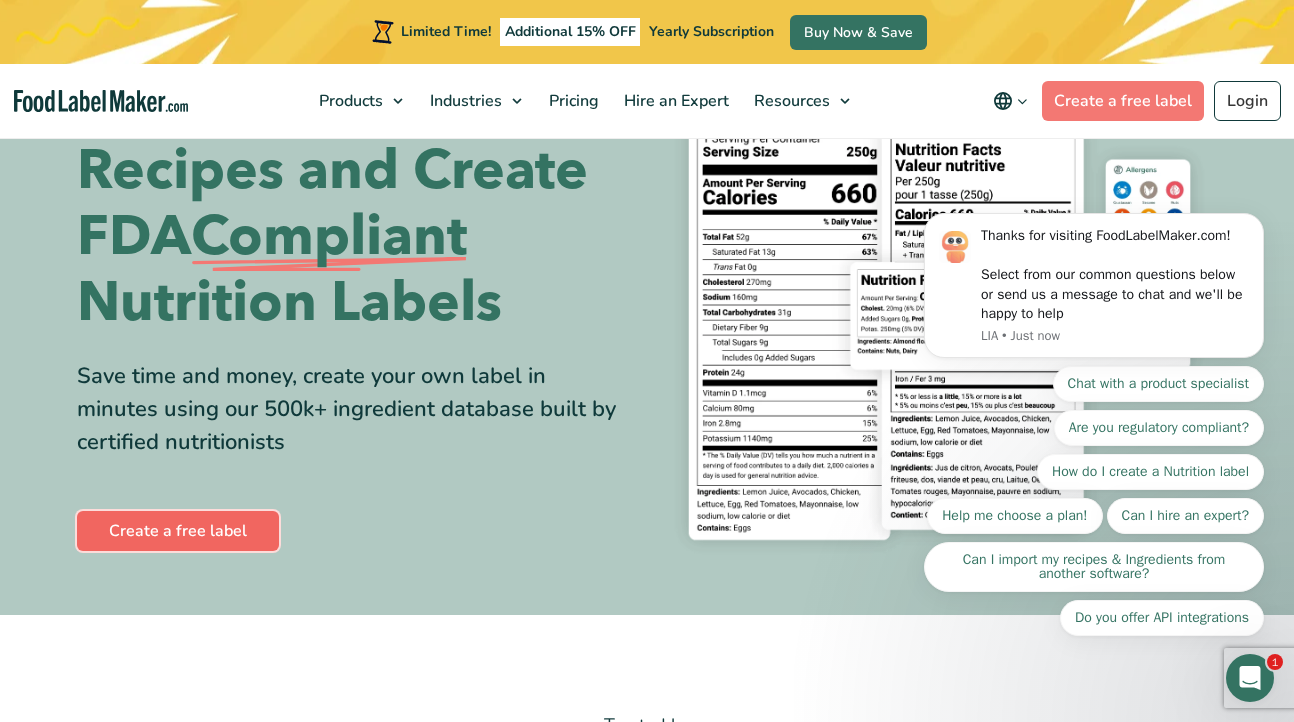 click on "Create a free label" at bounding box center (178, 531) 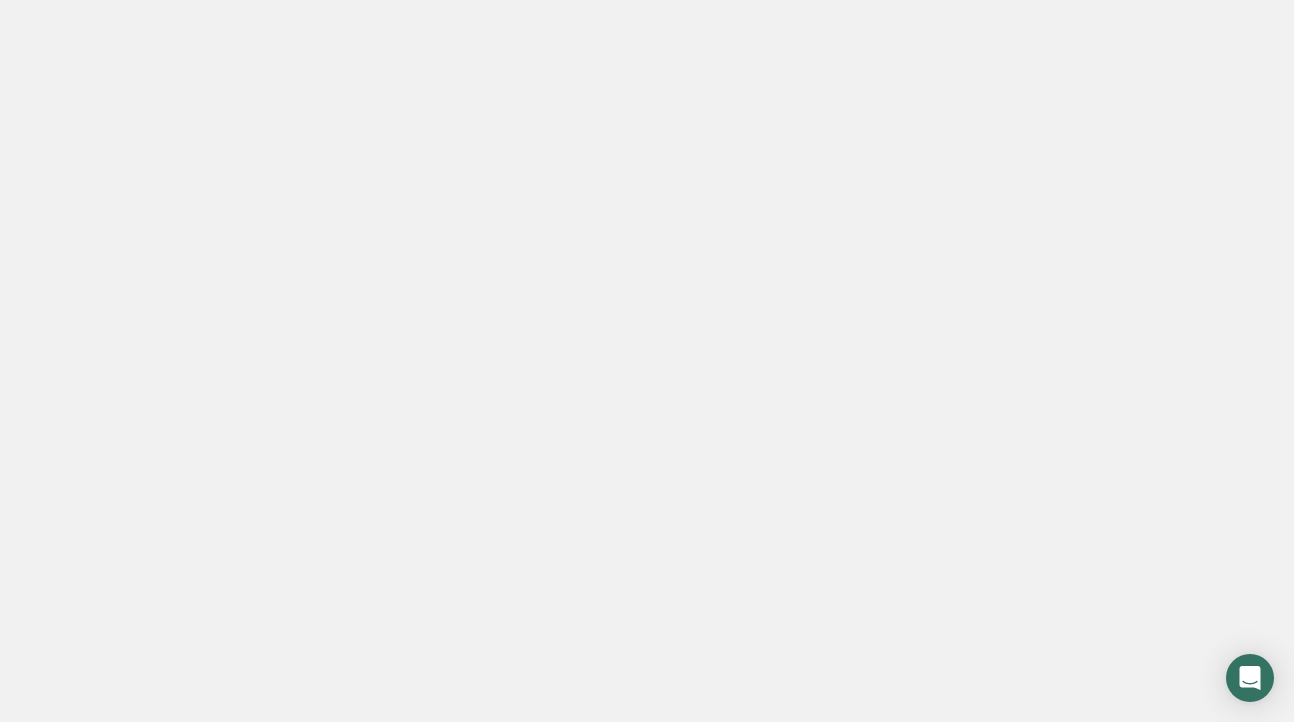 scroll, scrollTop: 0, scrollLeft: 0, axis: both 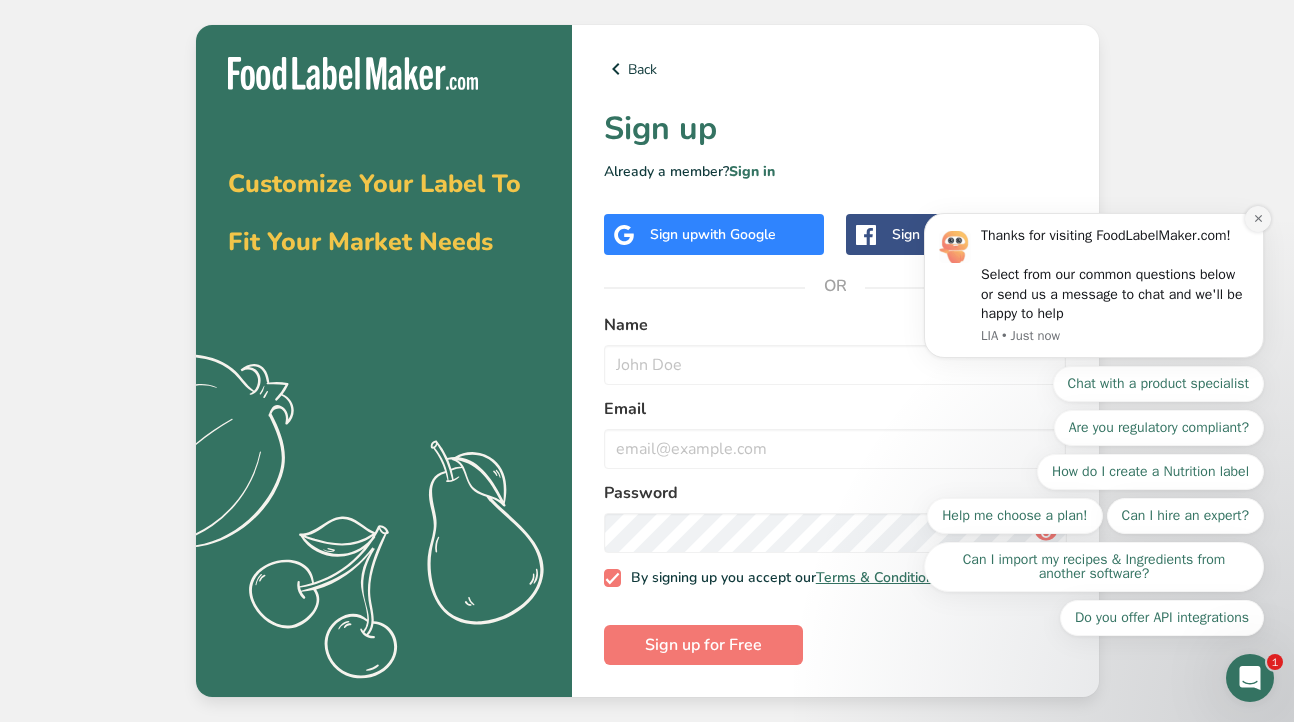 click 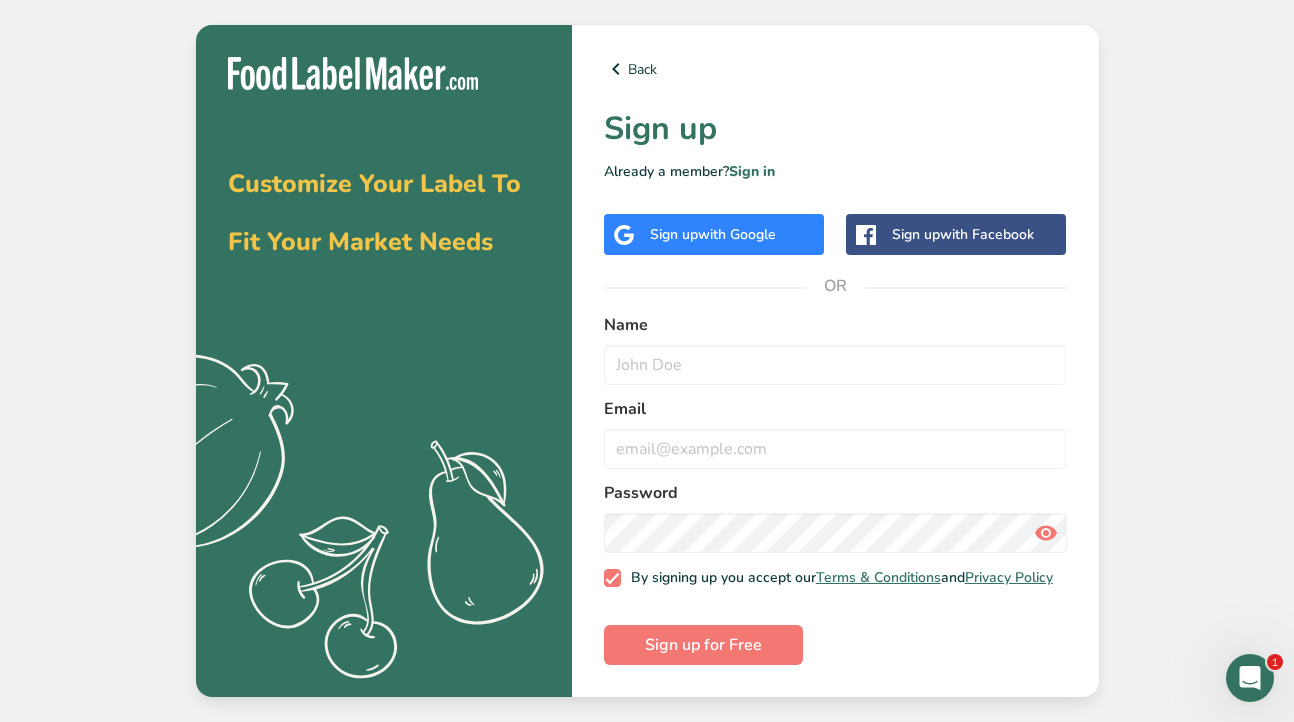click on "with Google" at bounding box center [737, 234] 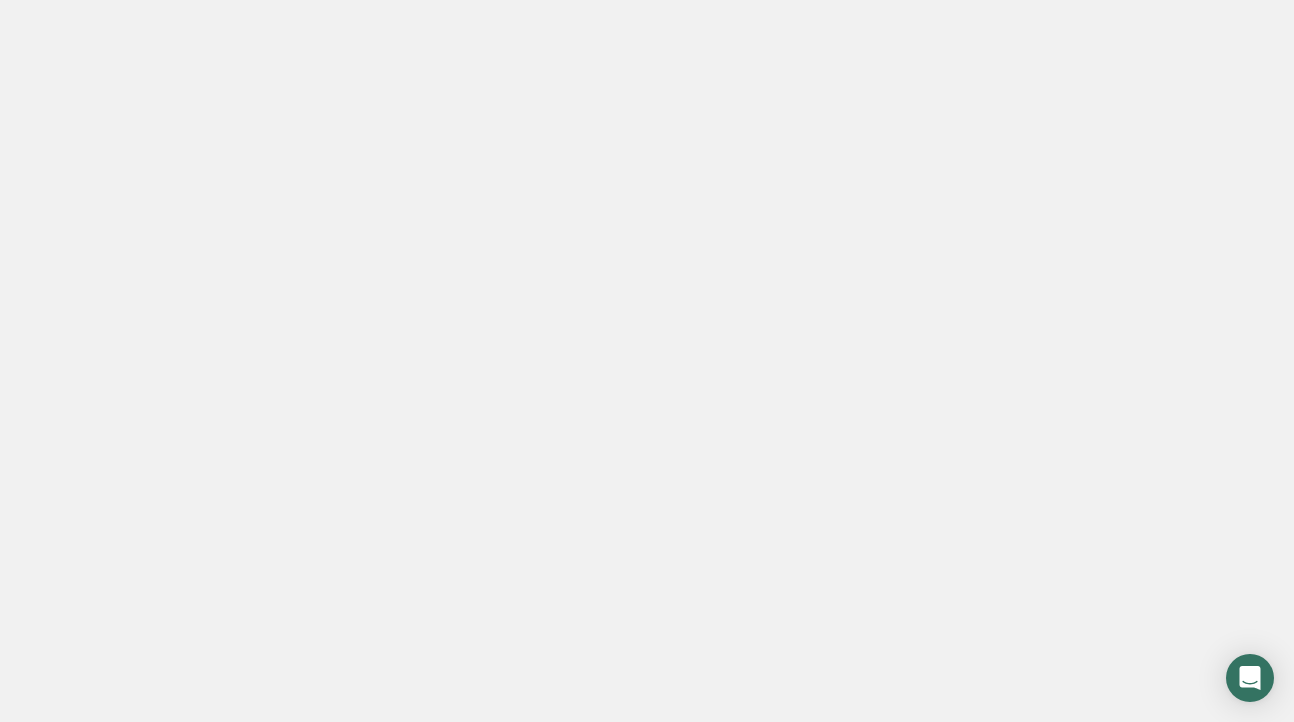 scroll, scrollTop: 0, scrollLeft: 0, axis: both 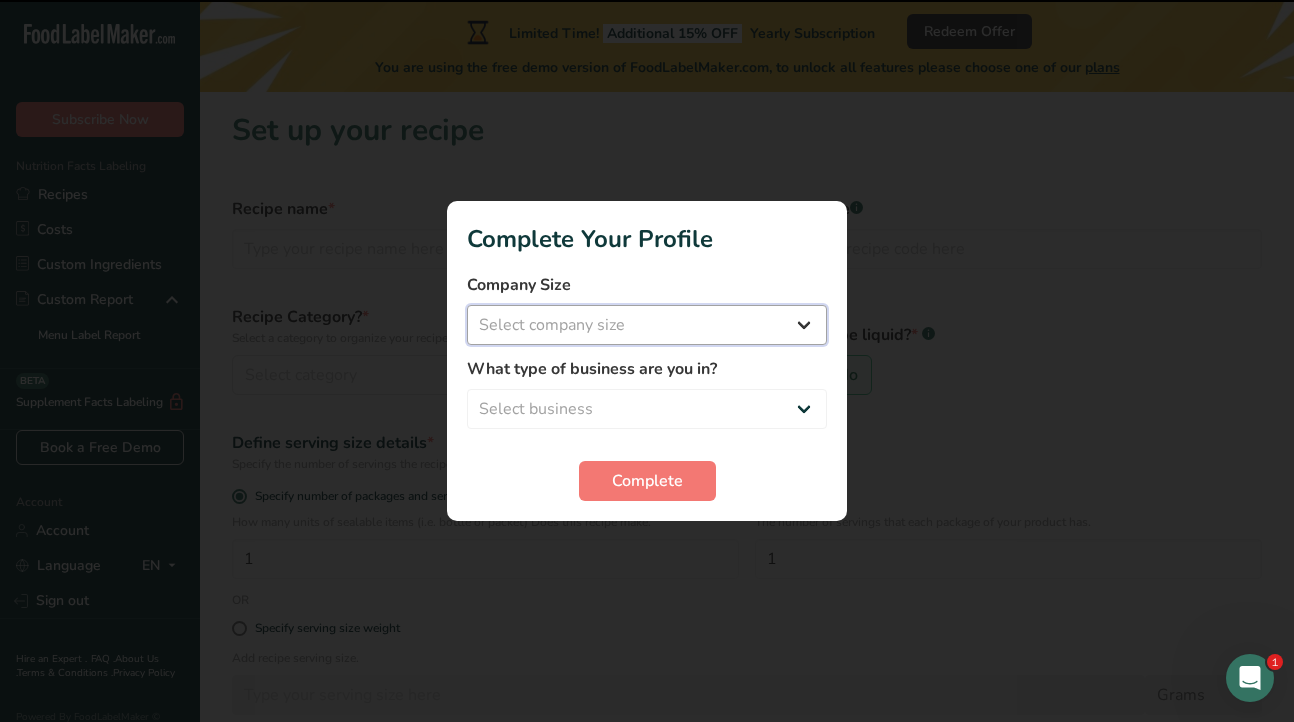 click on "Select company size
Fewer than 10 Employees
10 to 50 Employees
51 to 500 Employees
Over 500 Employees" at bounding box center (647, 325) 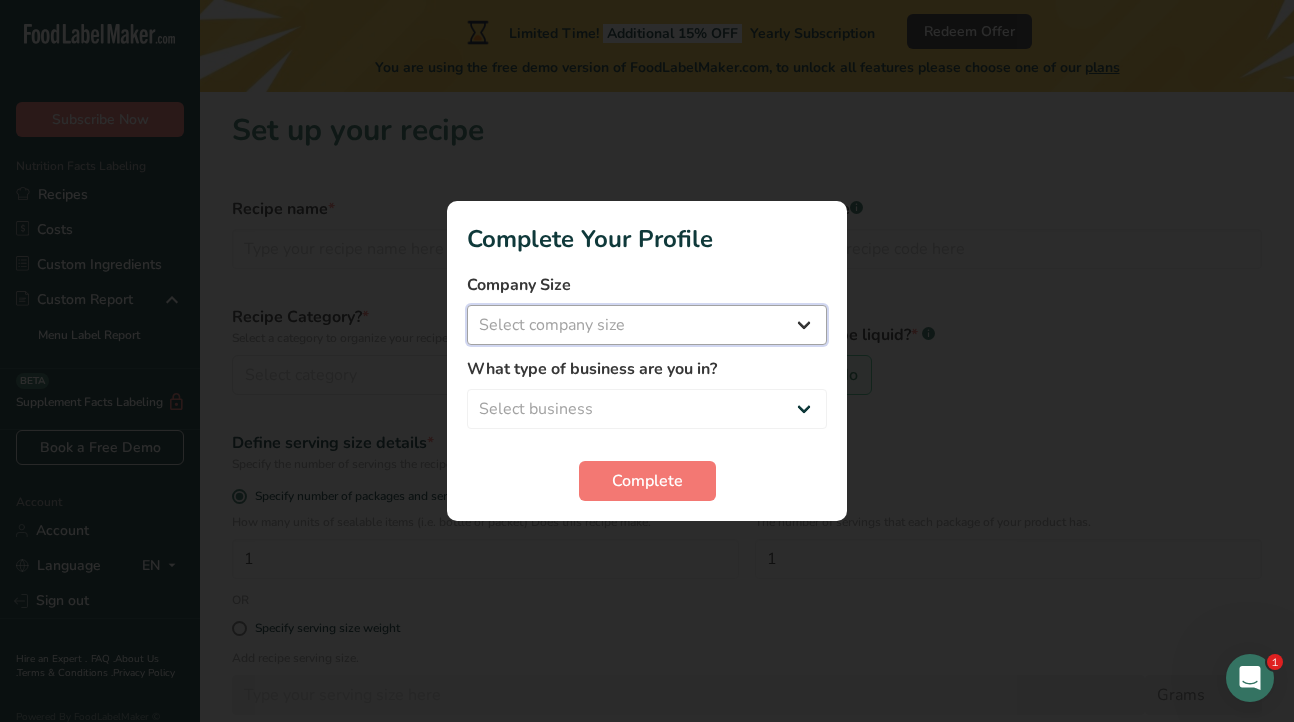 select on "2" 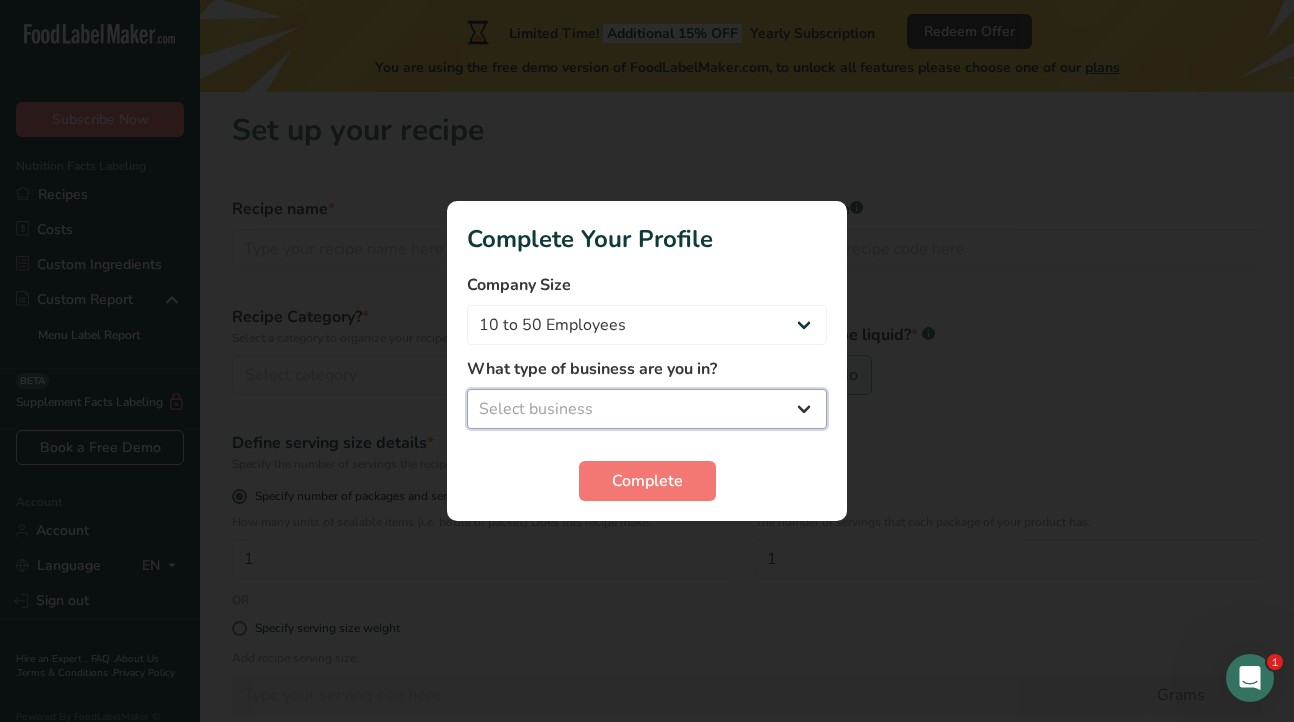 click on "Select business
Packaged Food Manufacturer
Restaurant & Cafe
Bakery
Meal Plans & Catering Company
Nutritionist
Food Blogger
Personal Trainer
Other" at bounding box center [647, 409] 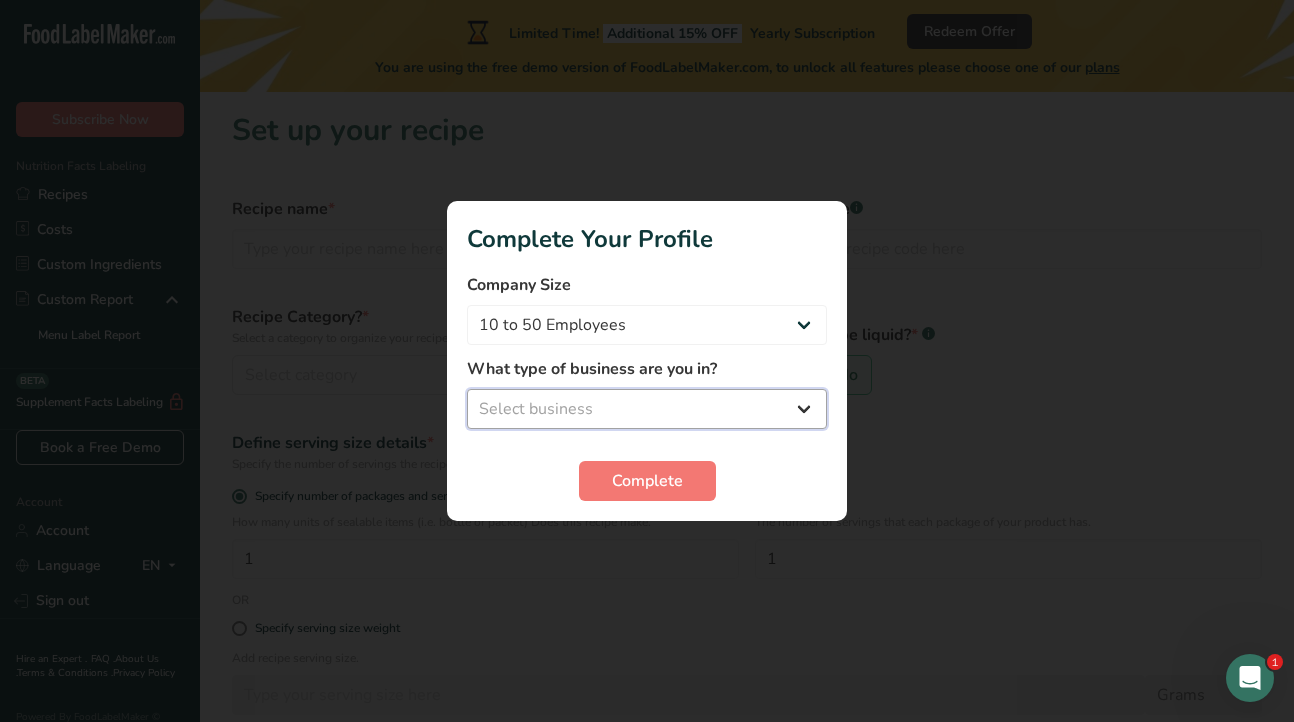 select on "8" 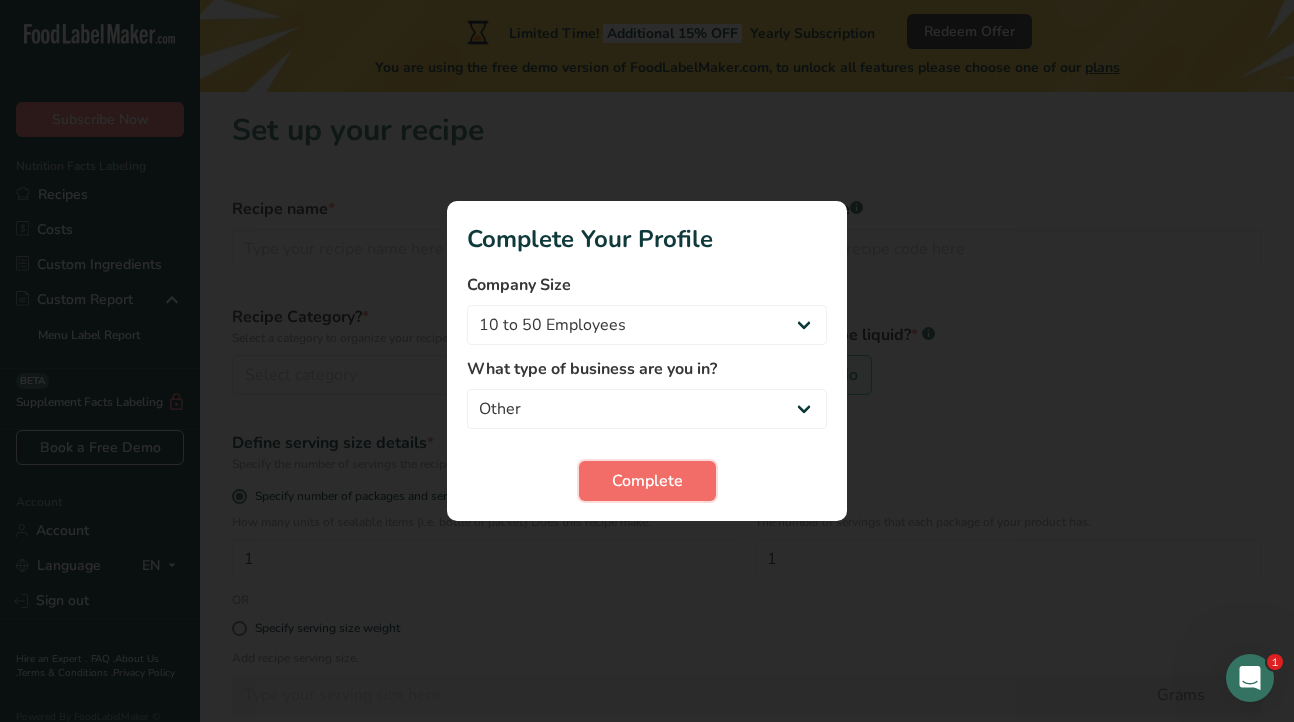 click on "Complete" at bounding box center [647, 481] 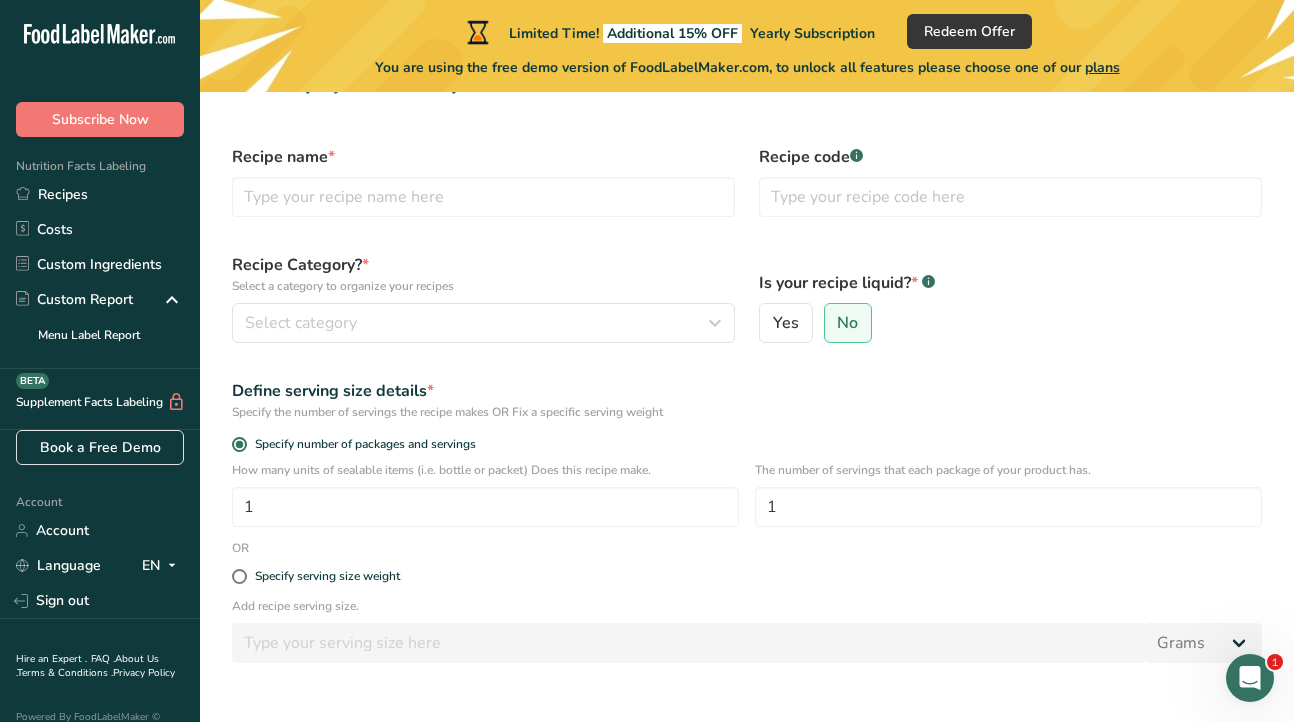scroll, scrollTop: 63, scrollLeft: 0, axis: vertical 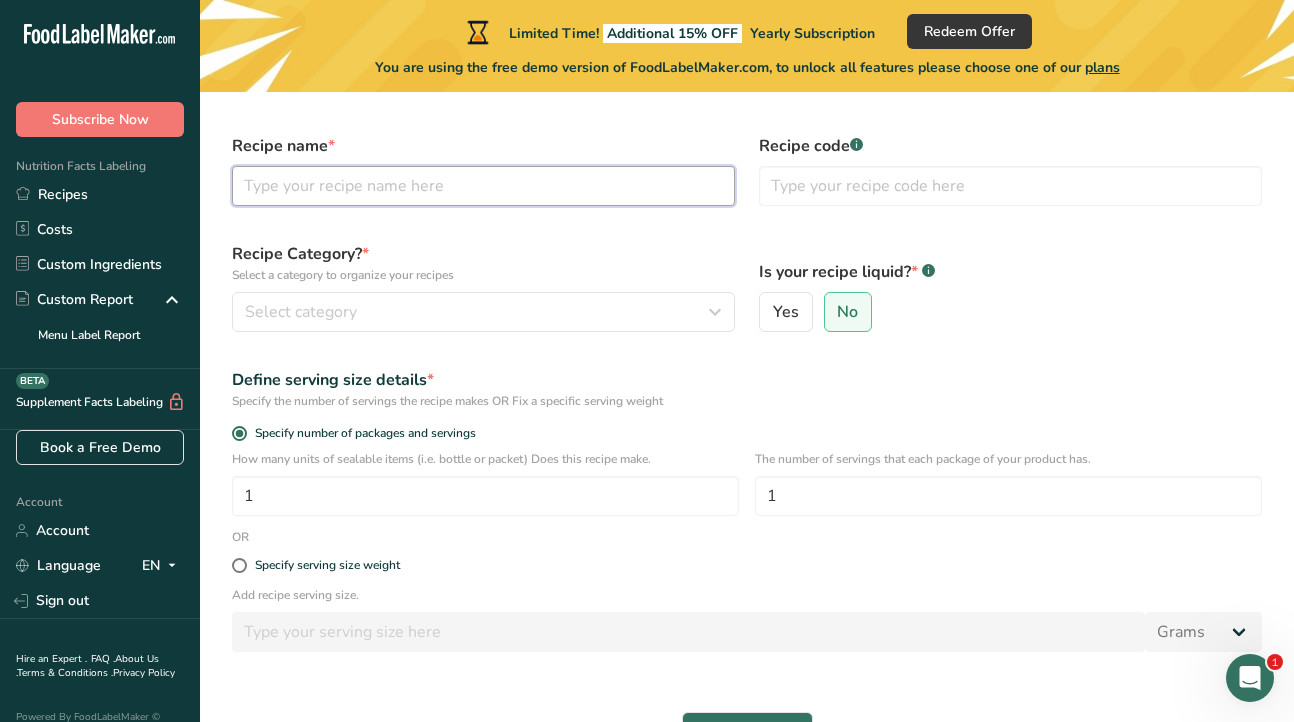 click at bounding box center [483, 186] 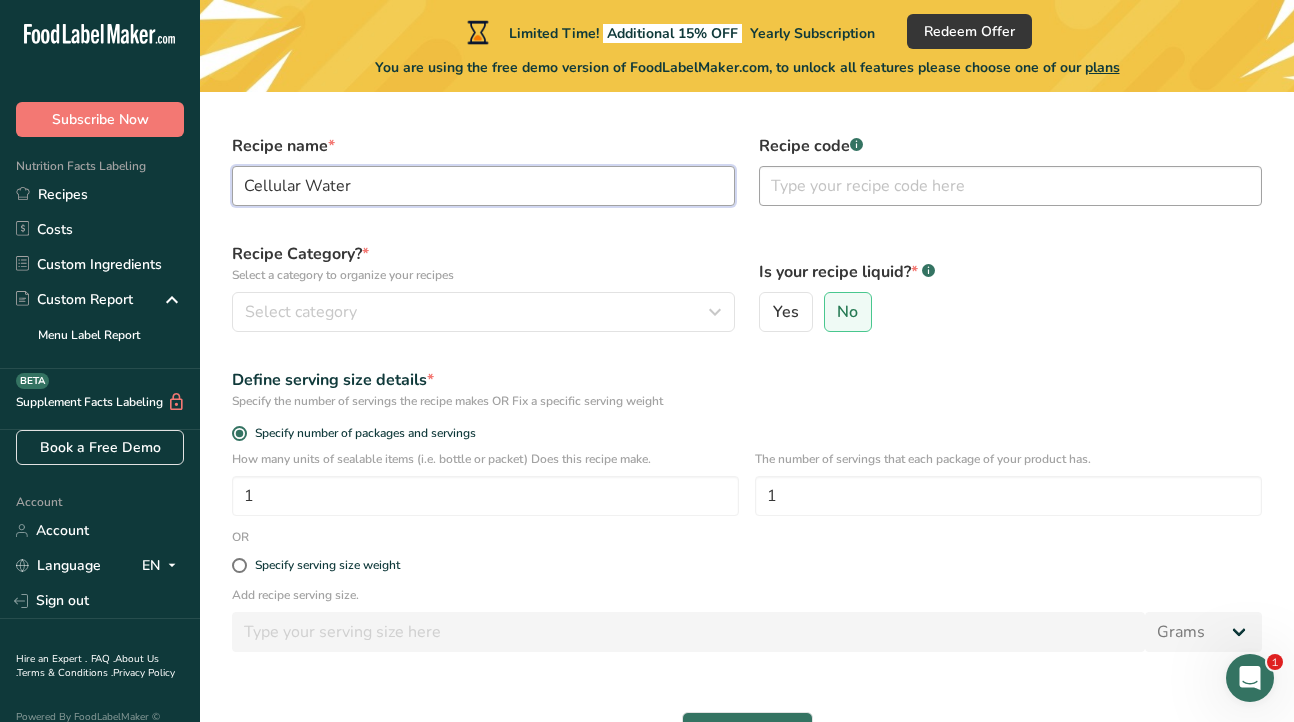 type on "Cellular Water" 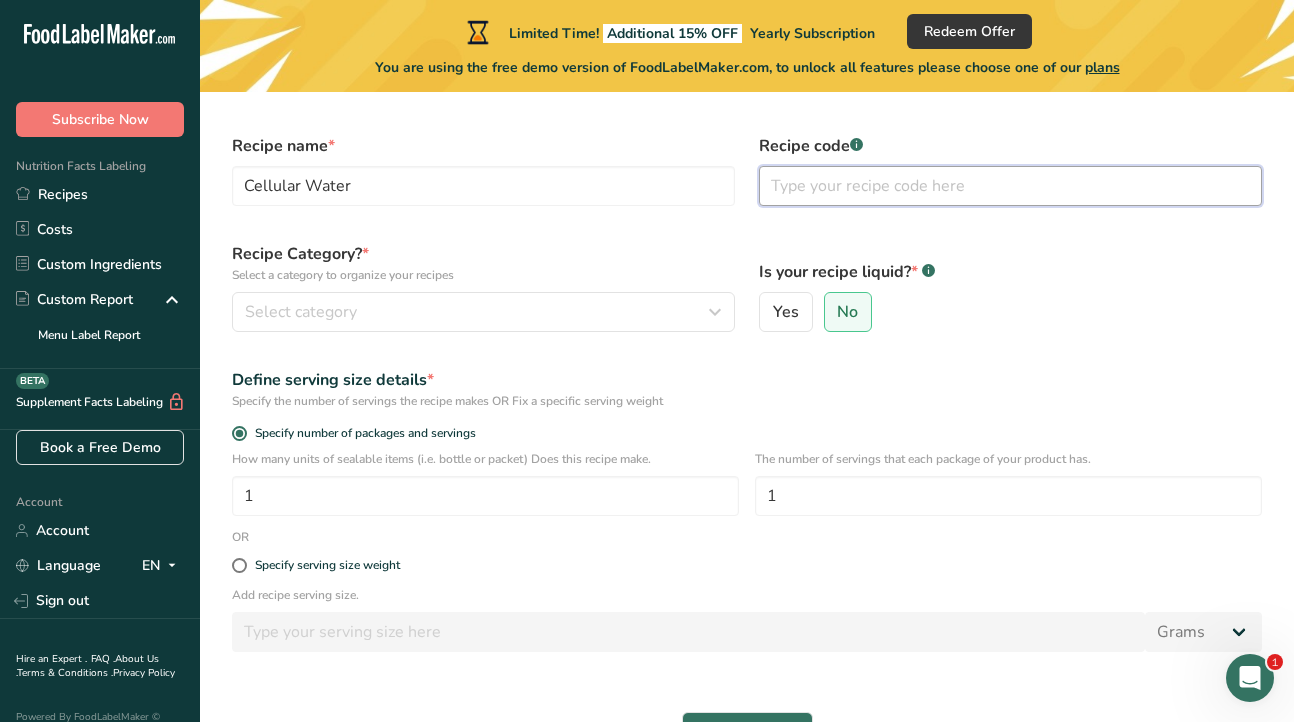 click at bounding box center (1010, 186) 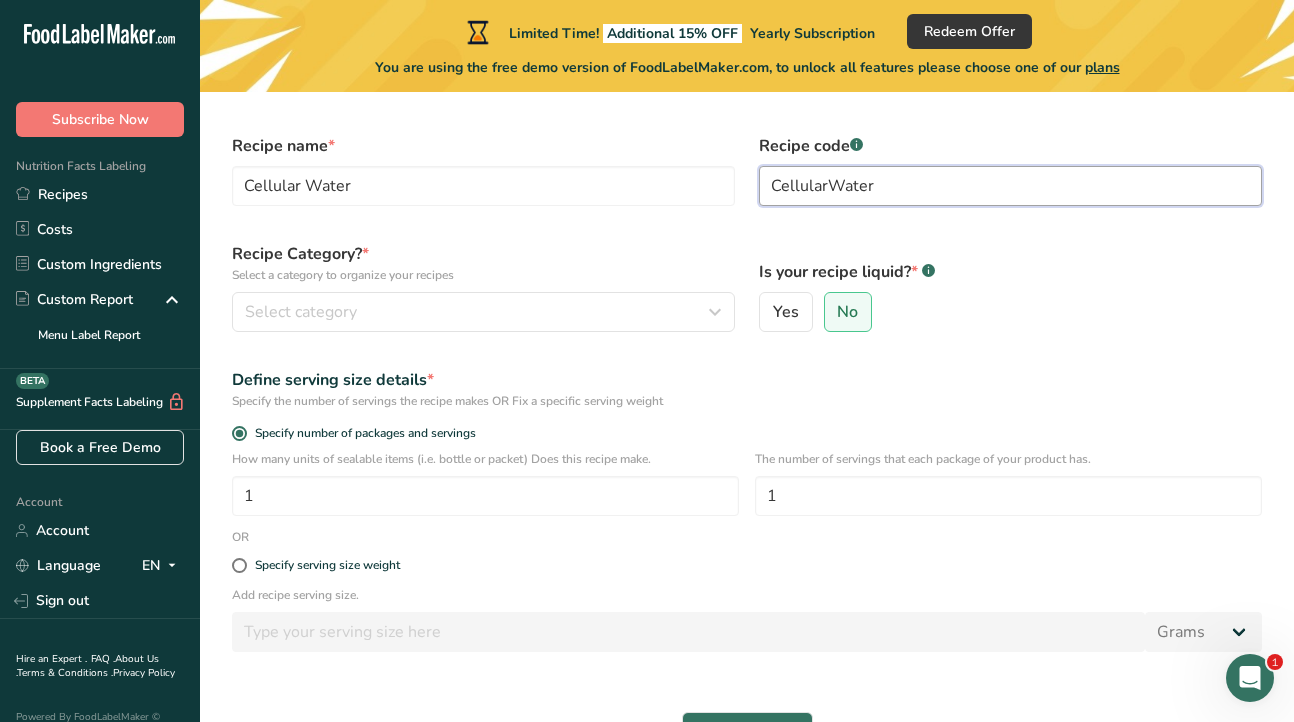 type on "CellularWater" 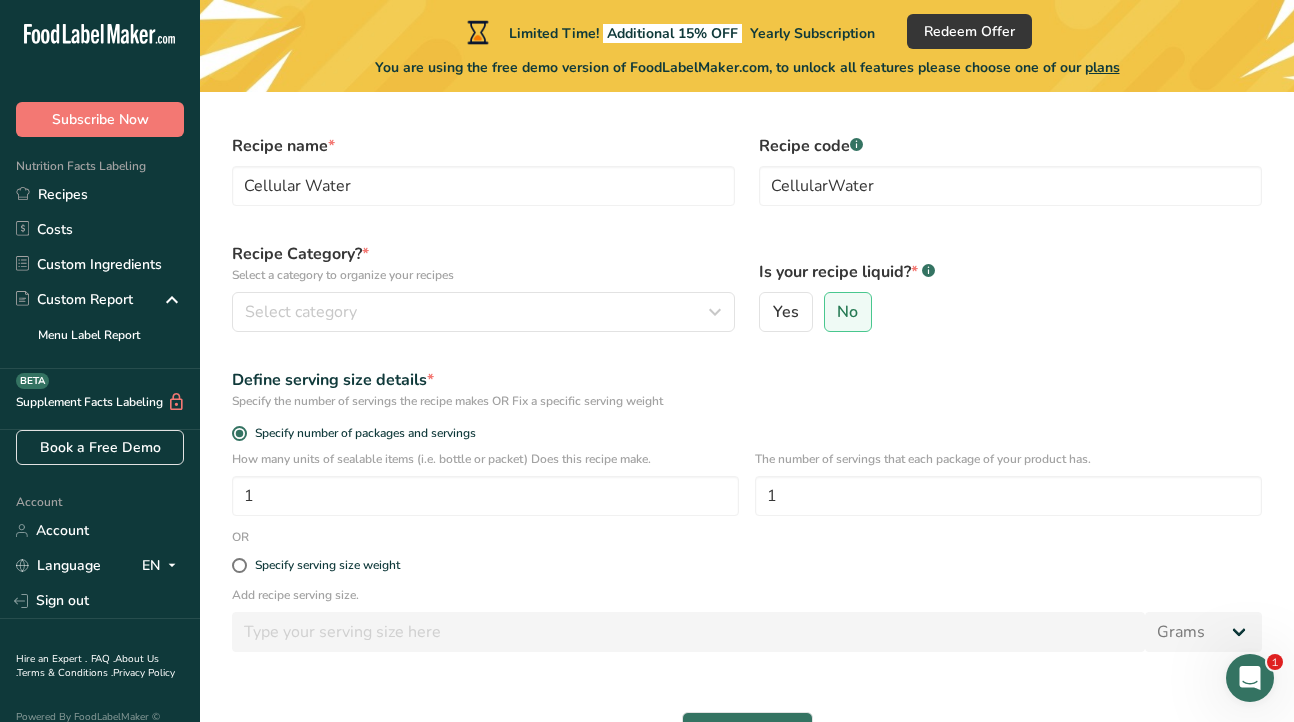 click on "Recipe name *   [PRODUCT]
Recipe code
.a-a{fill:#347362;}.b-a{fill:#fff;}.a-a{fill:#347362;}.b-a{fill:#fff;}           [PRODUCT]
Recipe Category? *
Select a category to organize your recipes
Select category
Standard Categories
Custom Categories
.a-a{fill:#347362;}.b-a{fill:#fff;}
Baked Goods
Beverages
Confectionery
Cooked Meals, Salads, & Sauces
Dairy
Snacks
Add New Category
Is your recipe liquid? *   .a-a{fill:#347362;}.b-a{fill:#fff;}           Yes   No
Define serving size details *
Specify the number of servings the recipe makes OR Fix a specific serving weight
Specify number of packages and servings
1     1
OR" at bounding box center [747, 443] 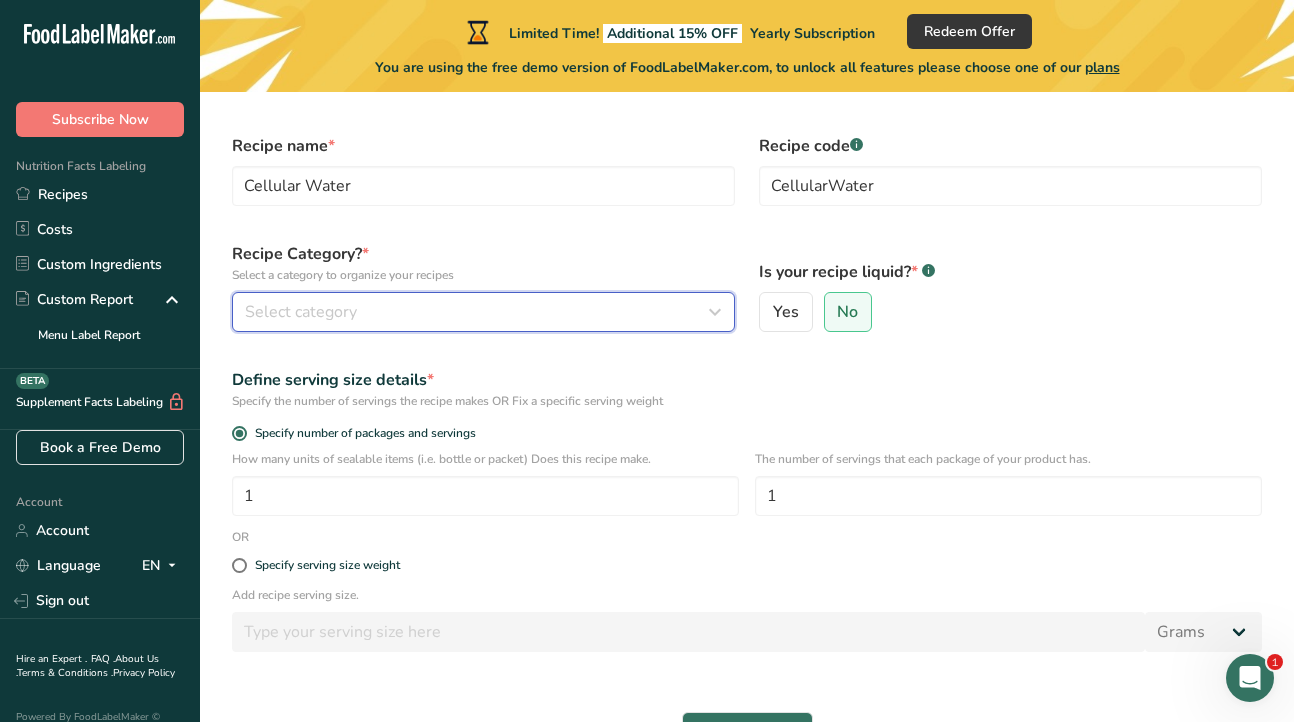 click on "Select category" at bounding box center (477, 312) 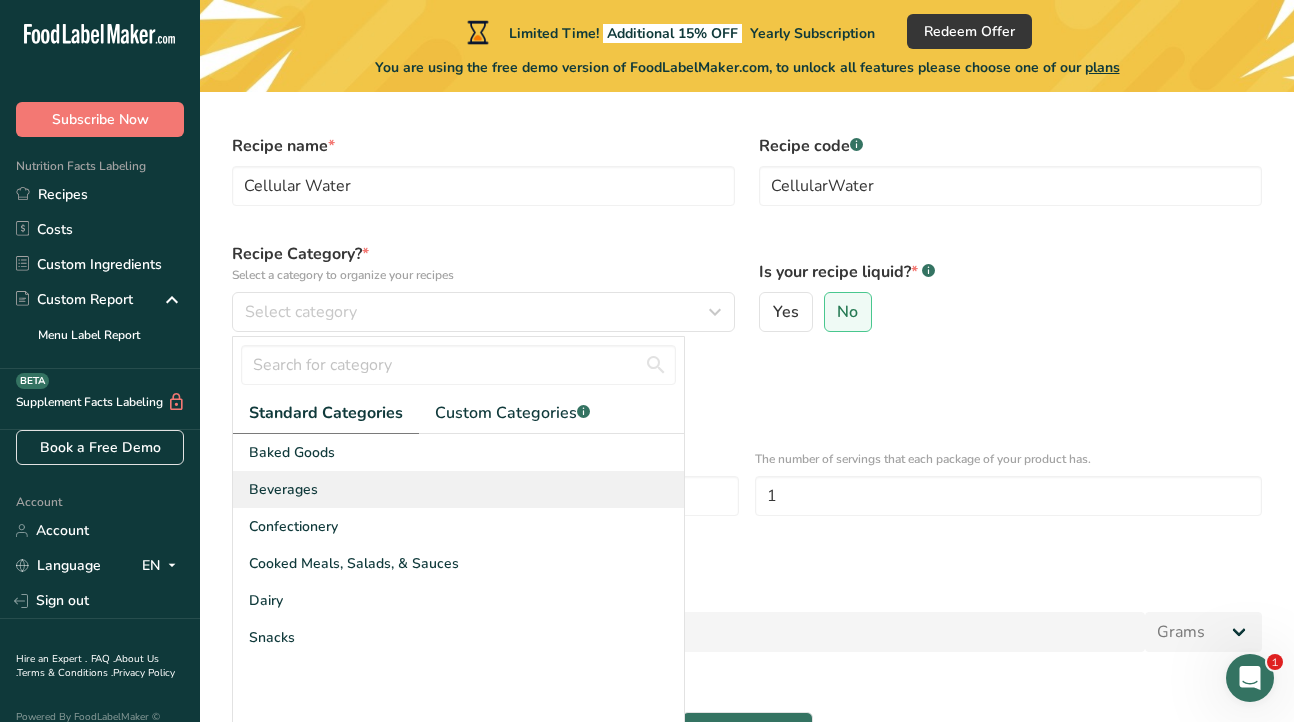 click on "Beverages" at bounding box center (458, 489) 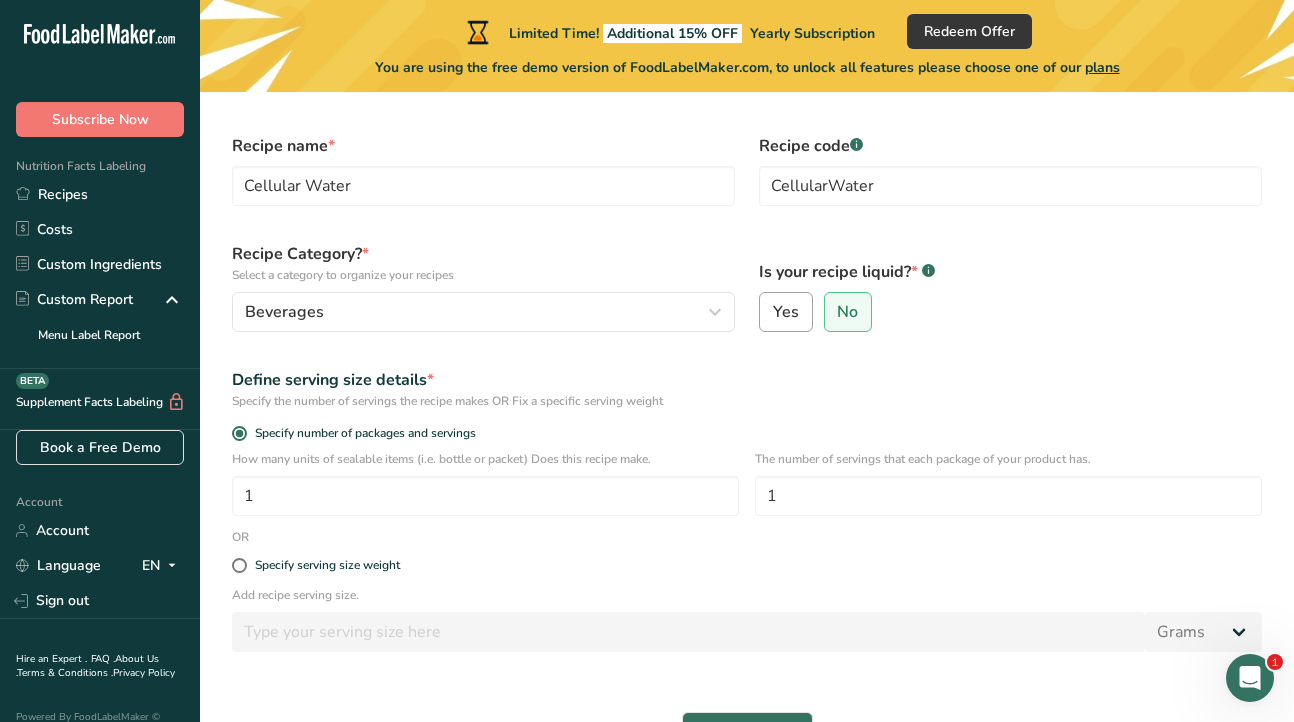 click on "Yes" at bounding box center (786, 312) 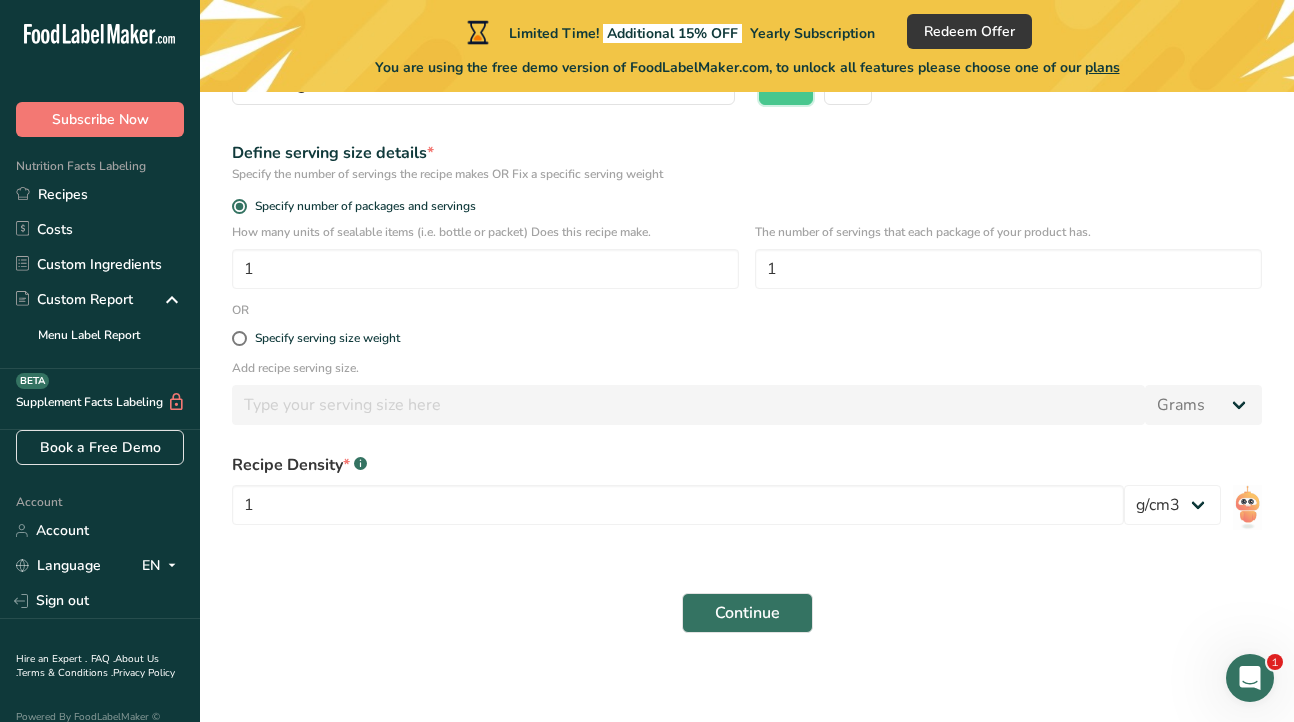 scroll, scrollTop: 297, scrollLeft: 0, axis: vertical 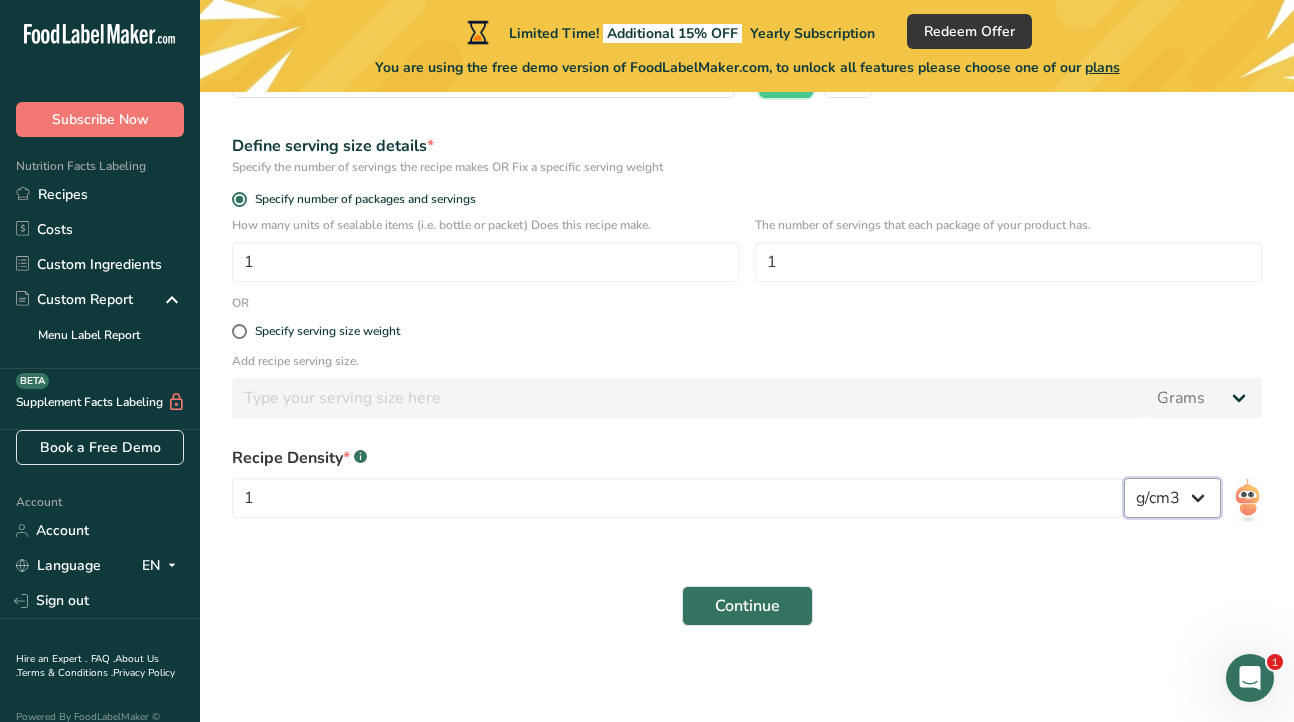 click on "lb/ft3
g/cm3" at bounding box center [1172, 498] 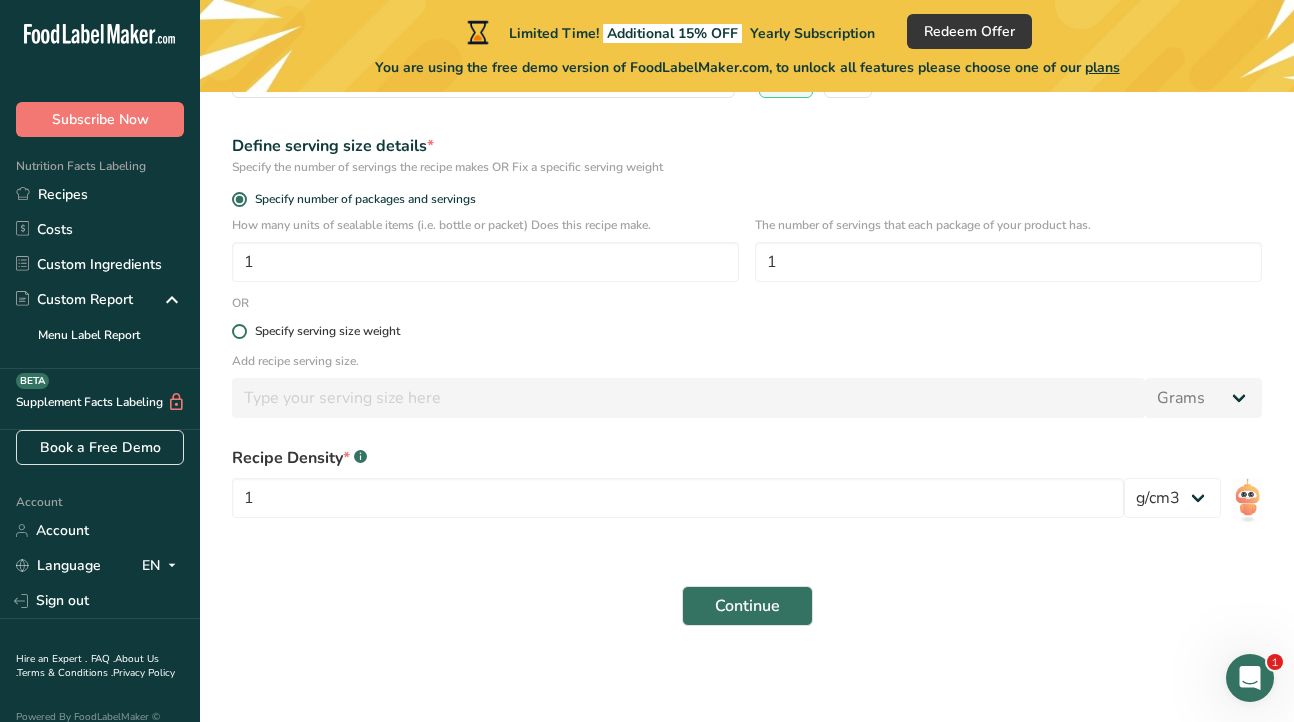 click at bounding box center [239, 331] 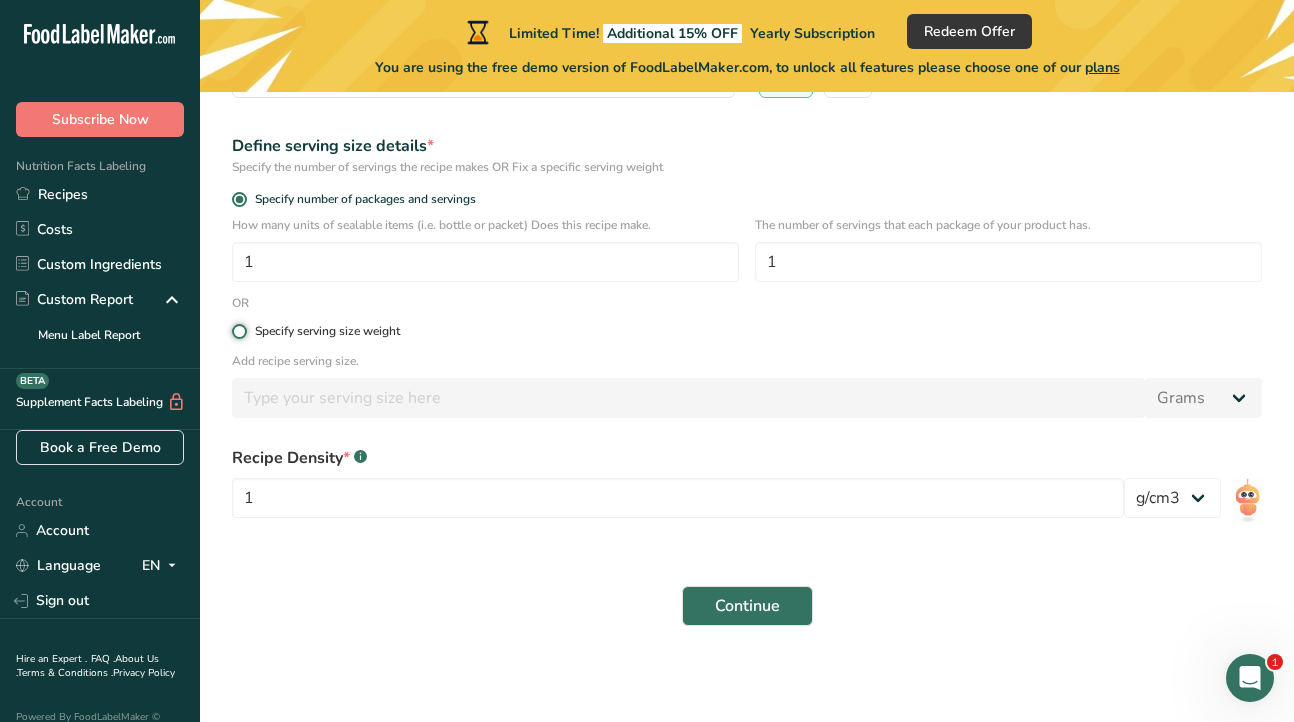 click on "Specify serving size weight" at bounding box center (238, 331) 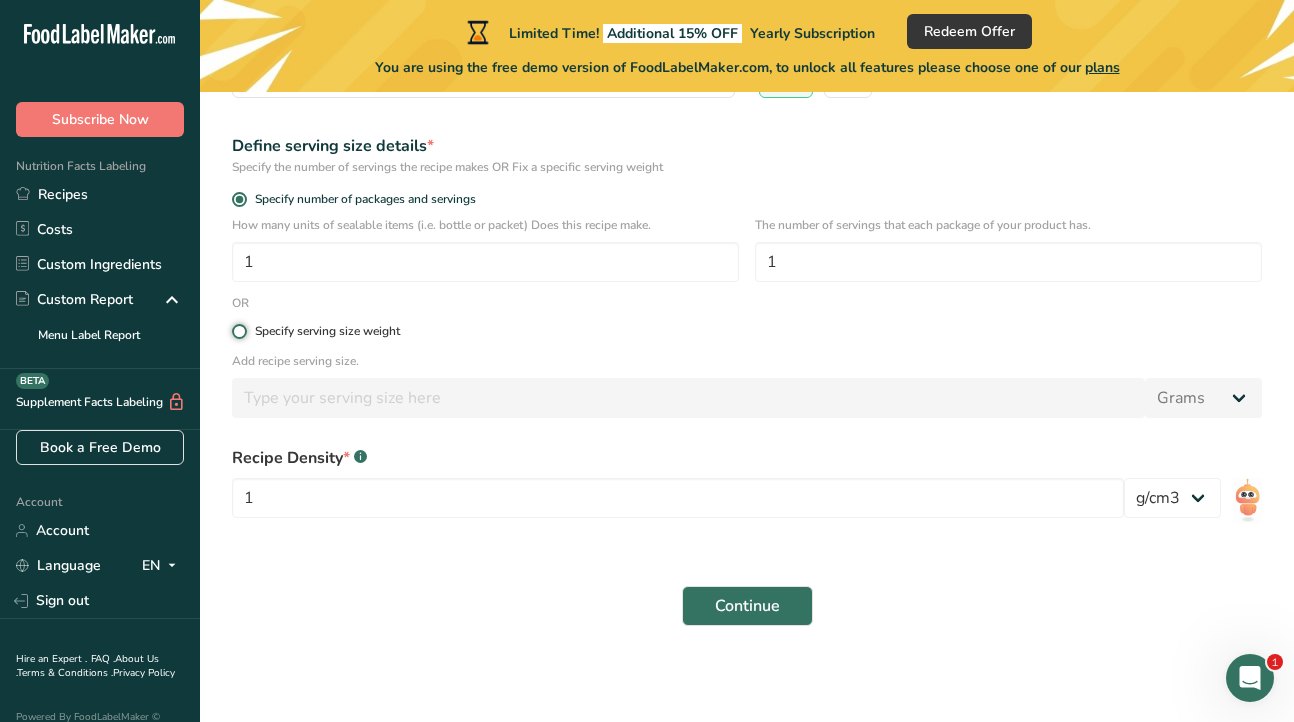 radio on "true" 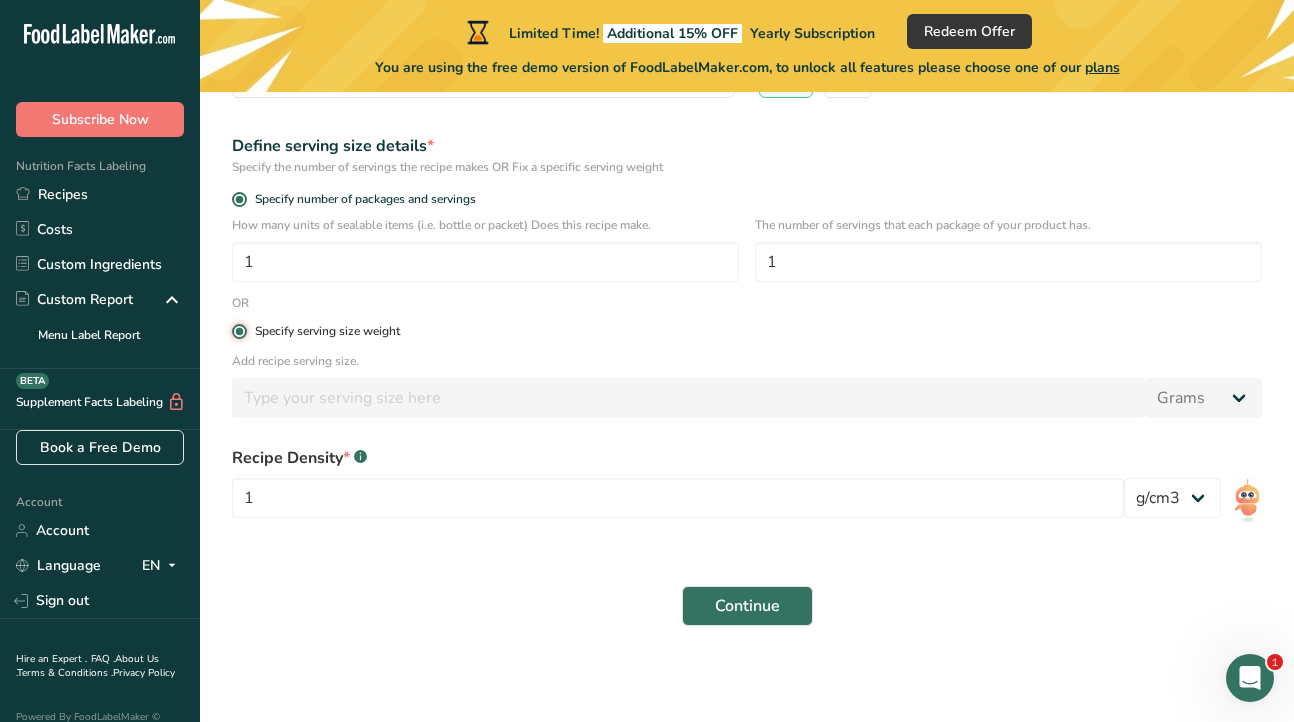 radio on "false" 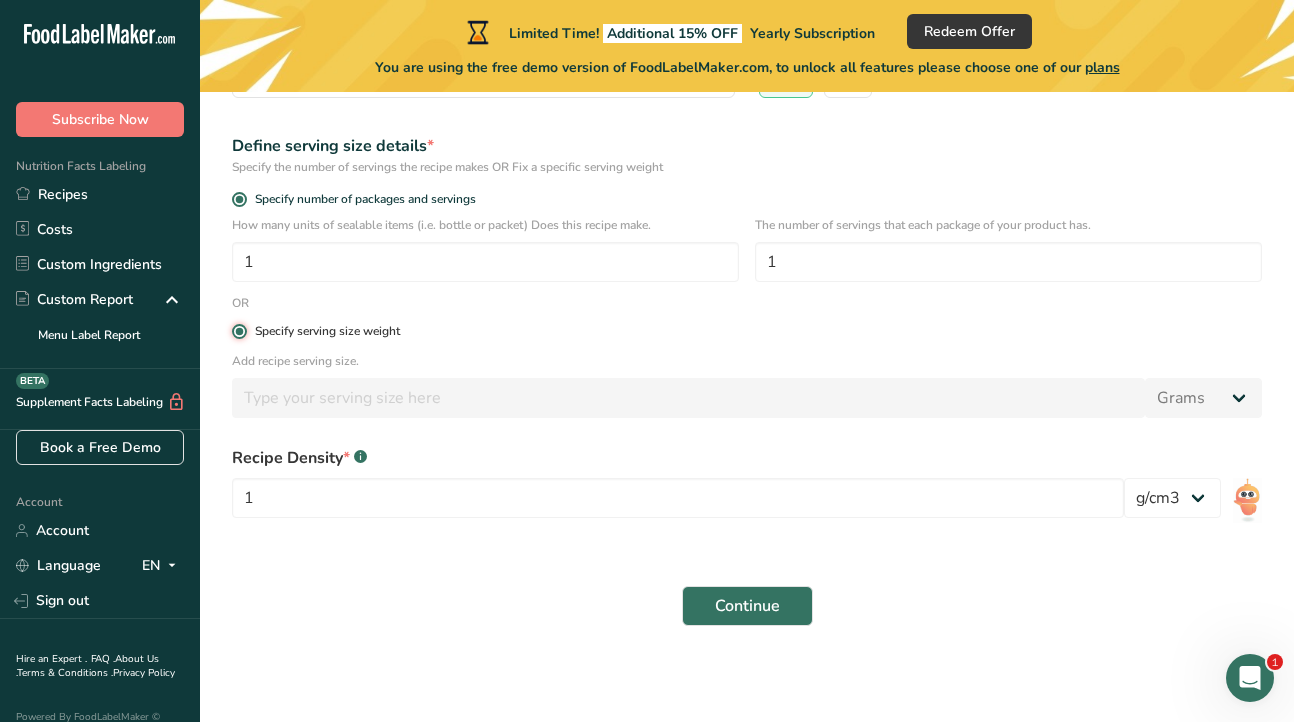 type 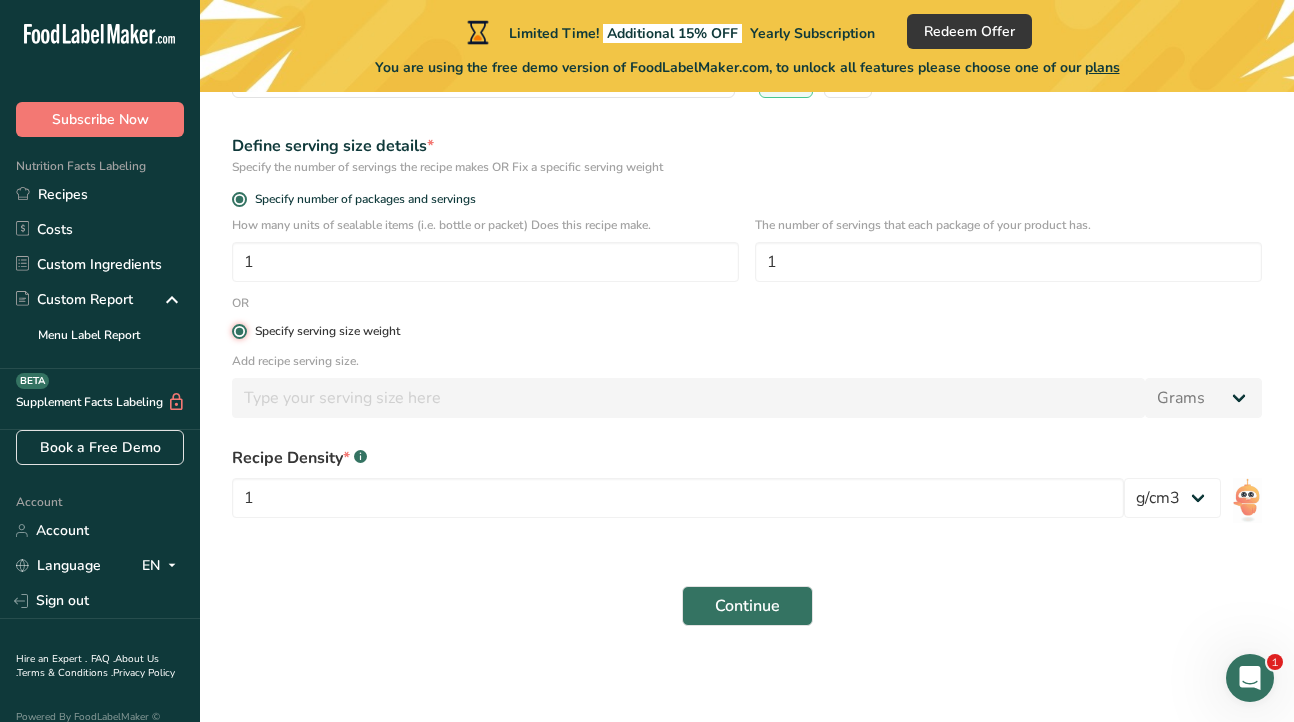 type 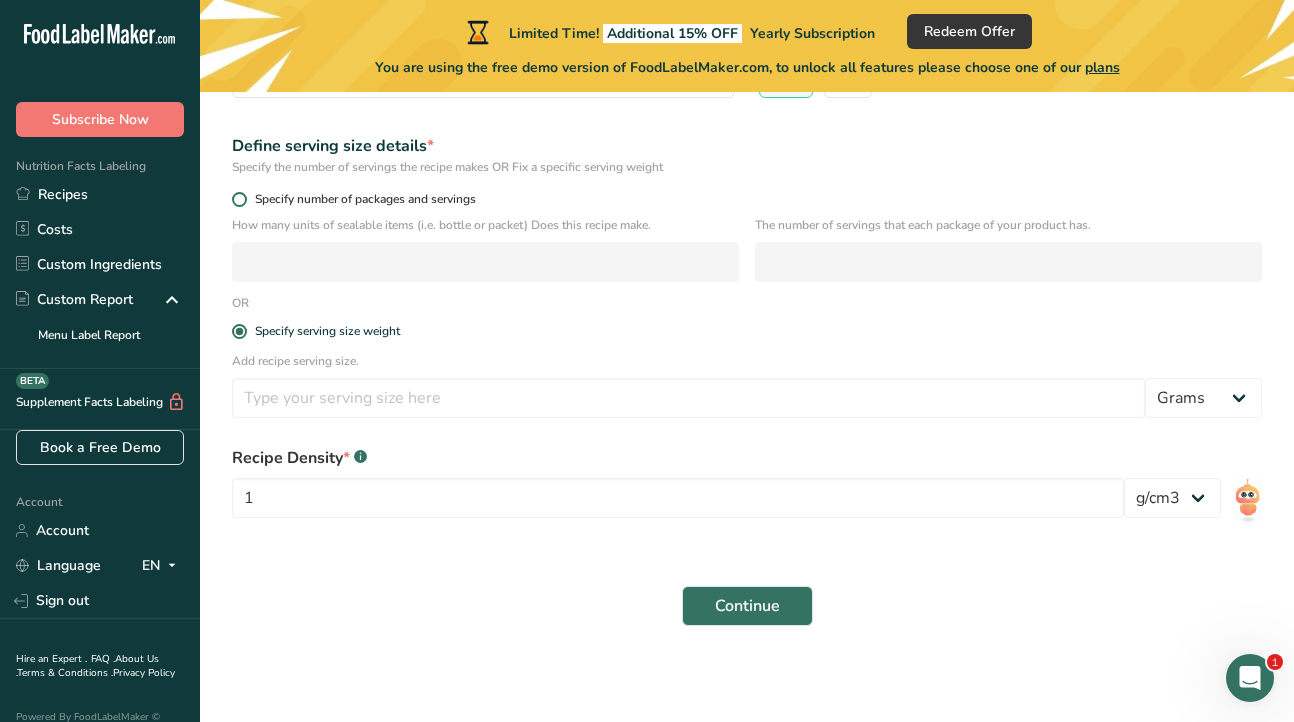 click at bounding box center [239, 199] 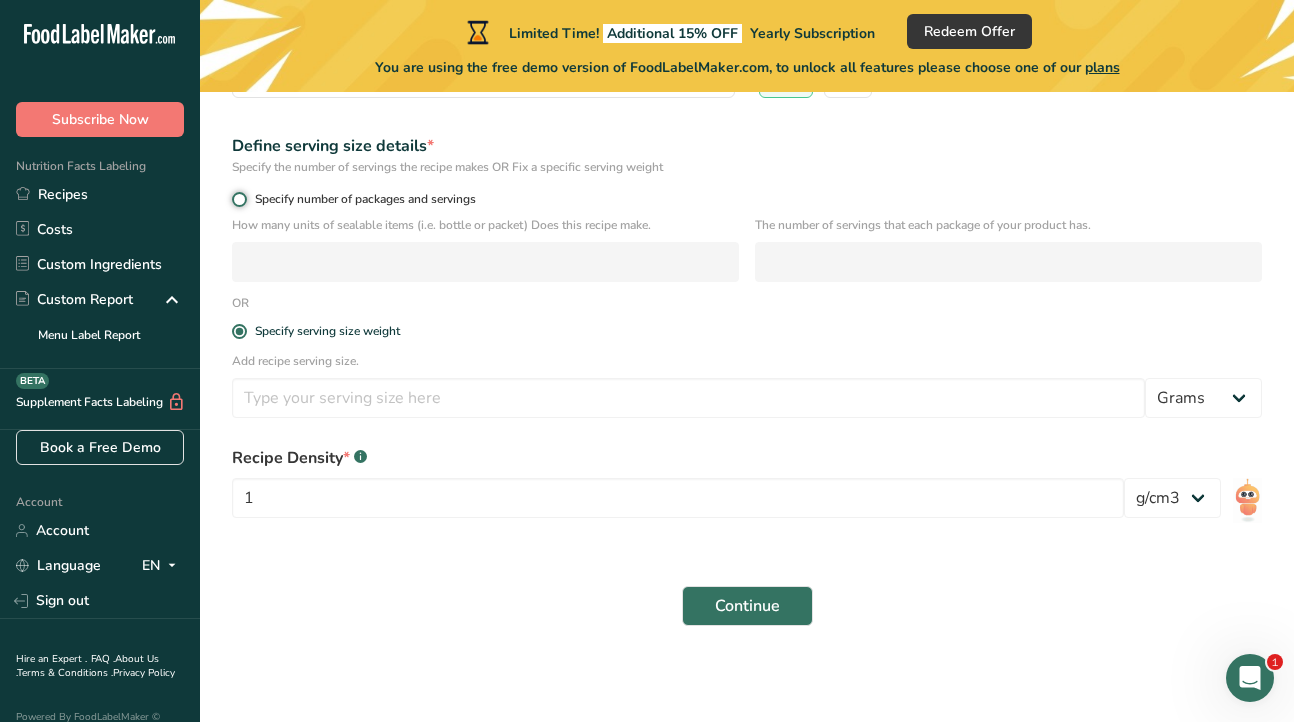 click on "Specify number of packages and servings" at bounding box center [238, 199] 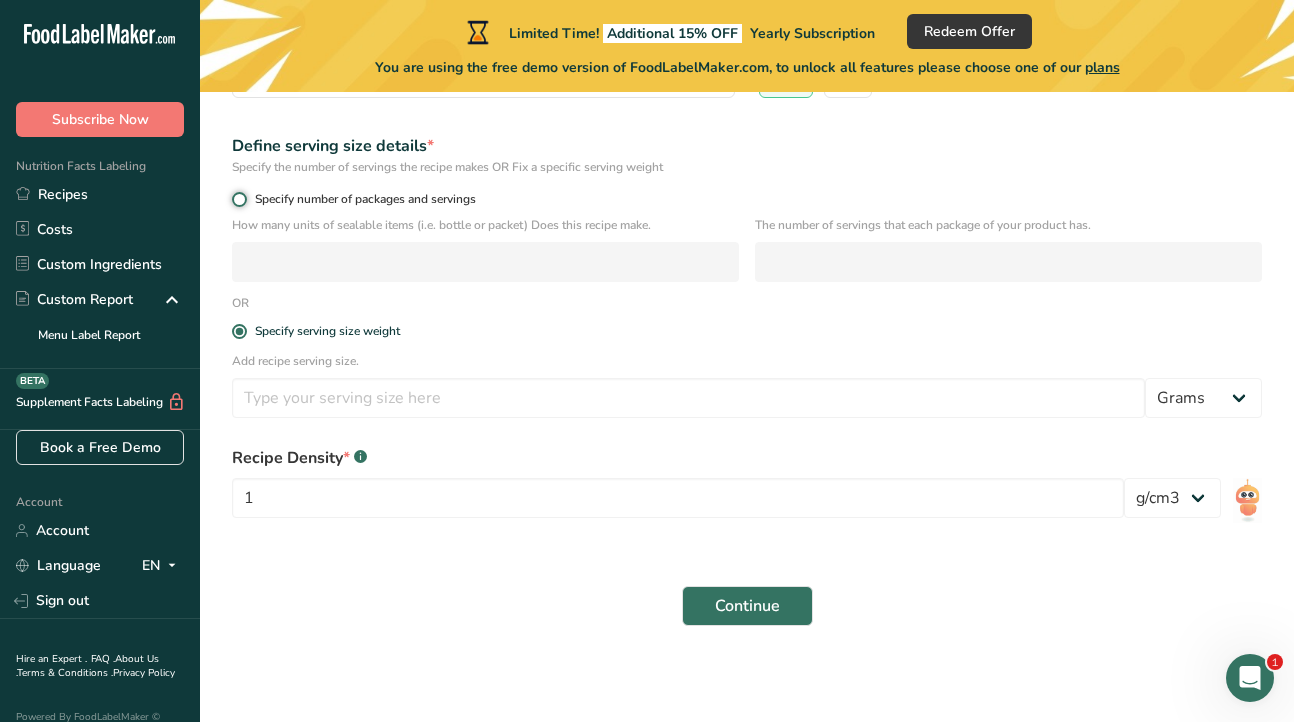 radio on "true" 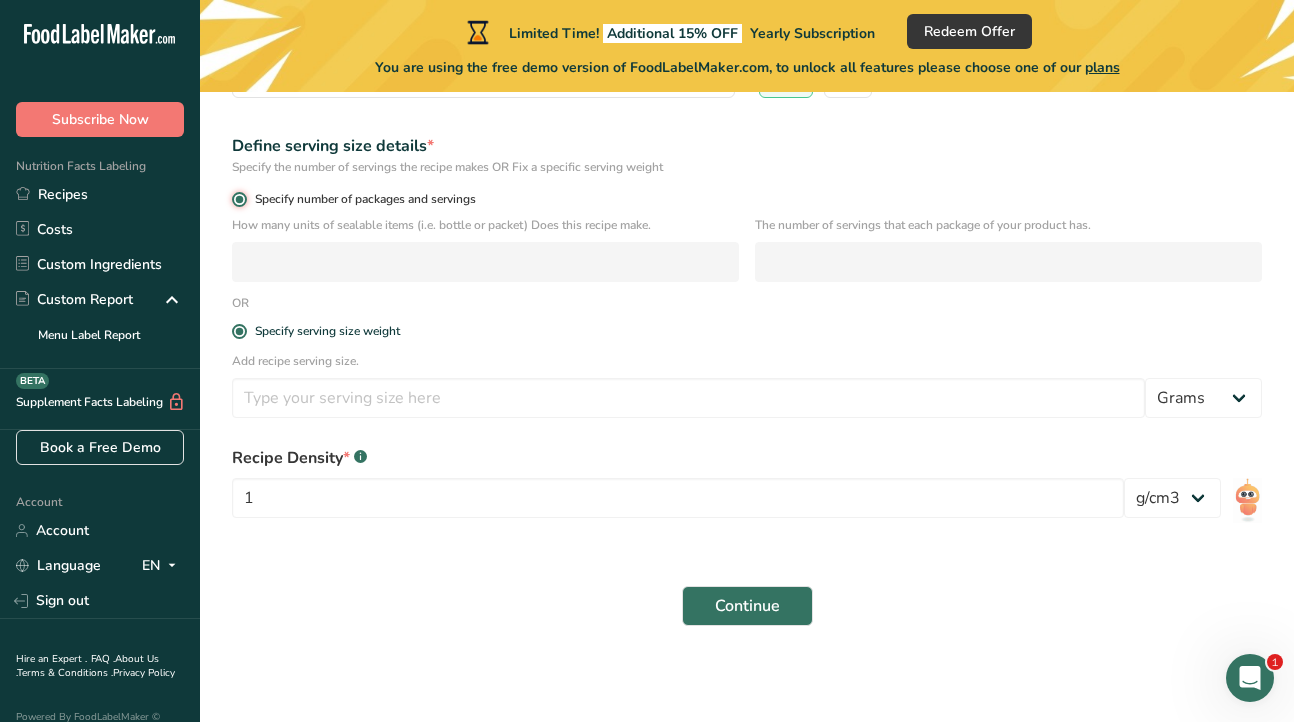radio on "false" 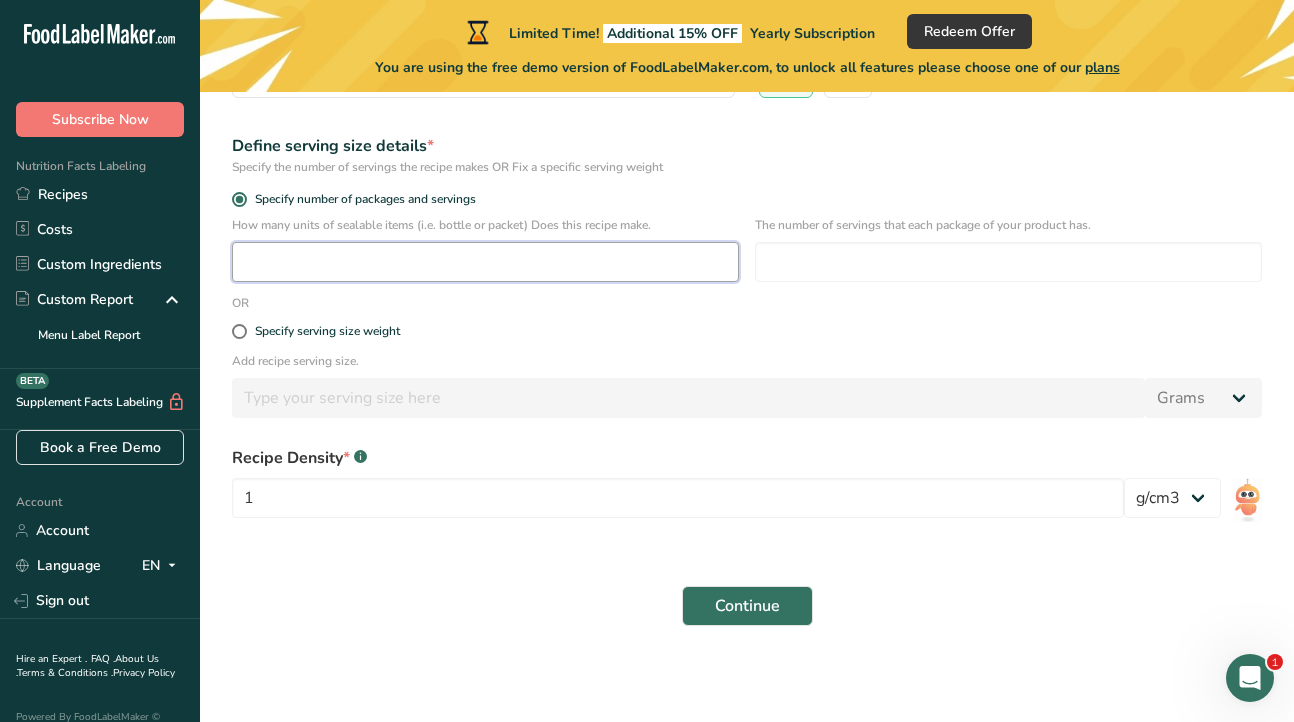 click at bounding box center (485, 262) 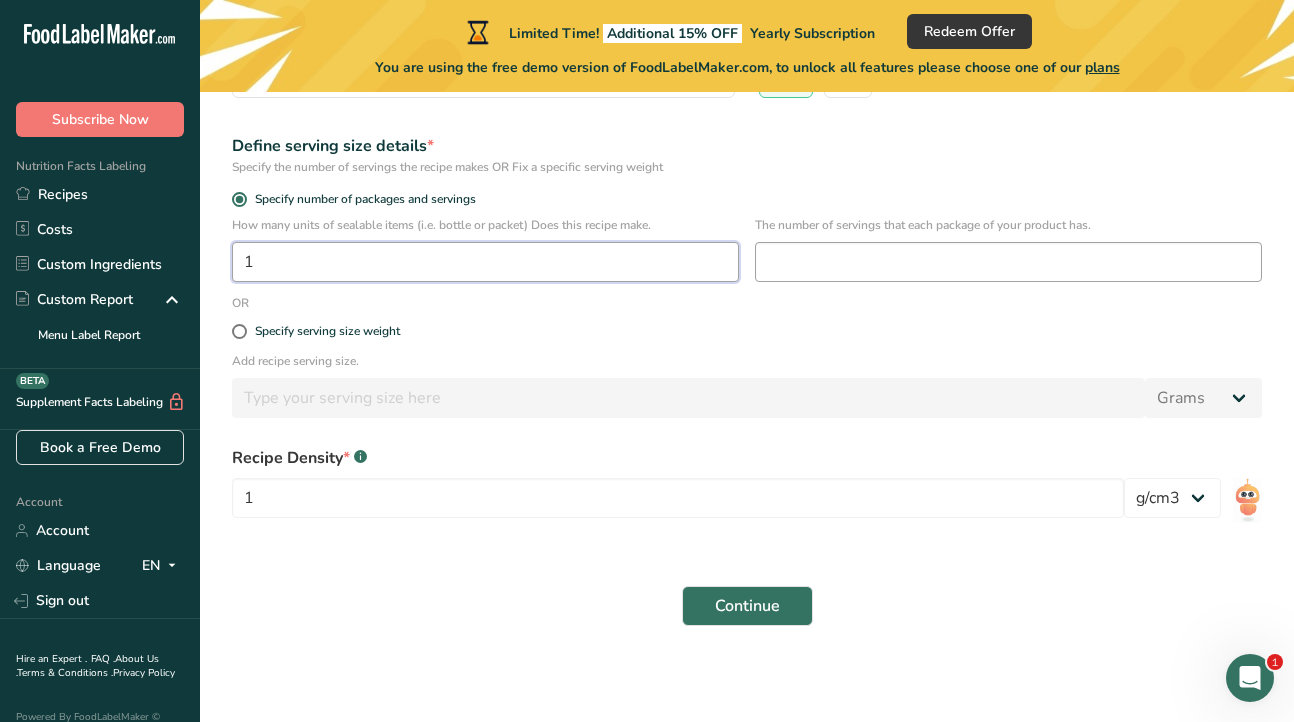 type on "1" 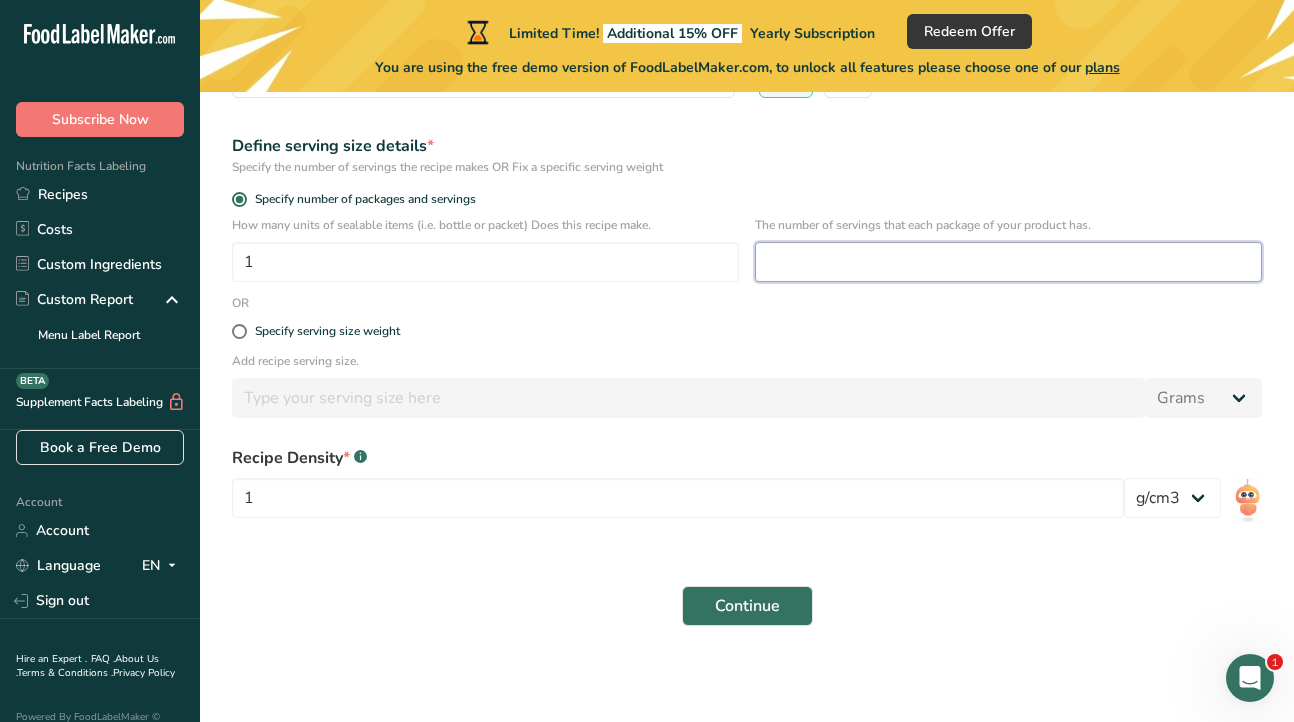 click at bounding box center [1008, 262] 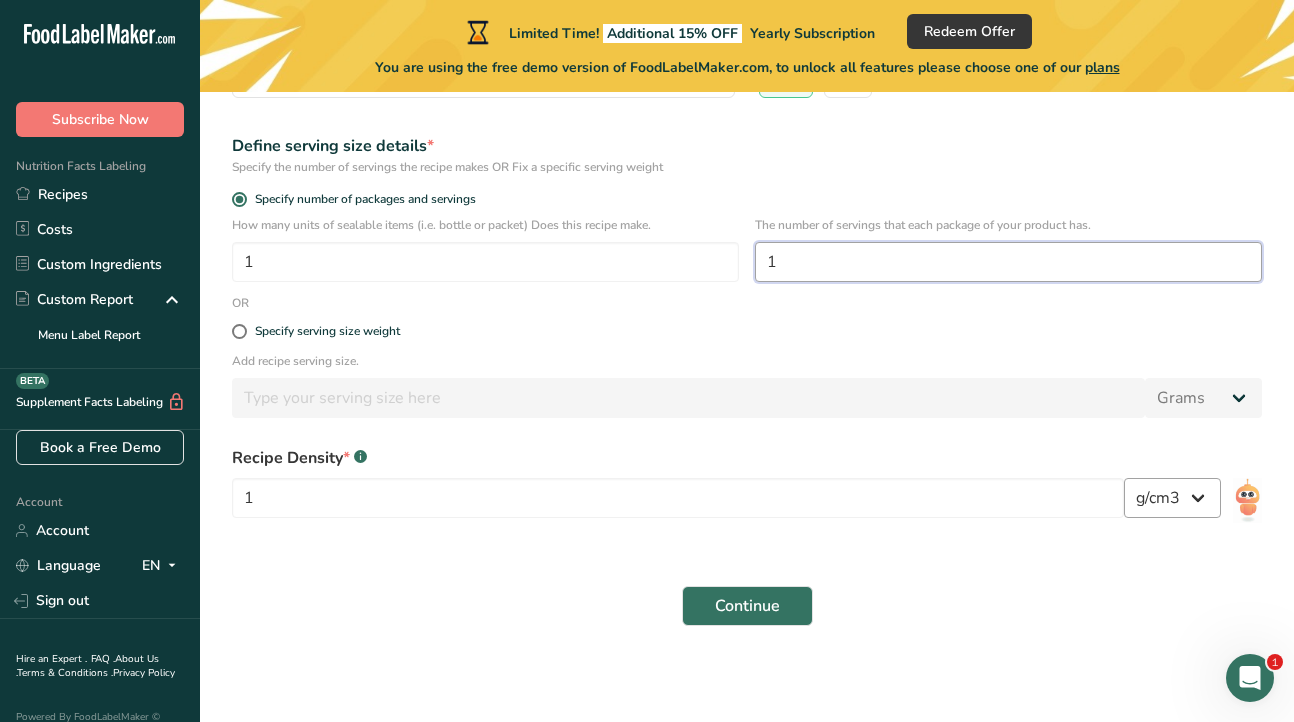 type on "1" 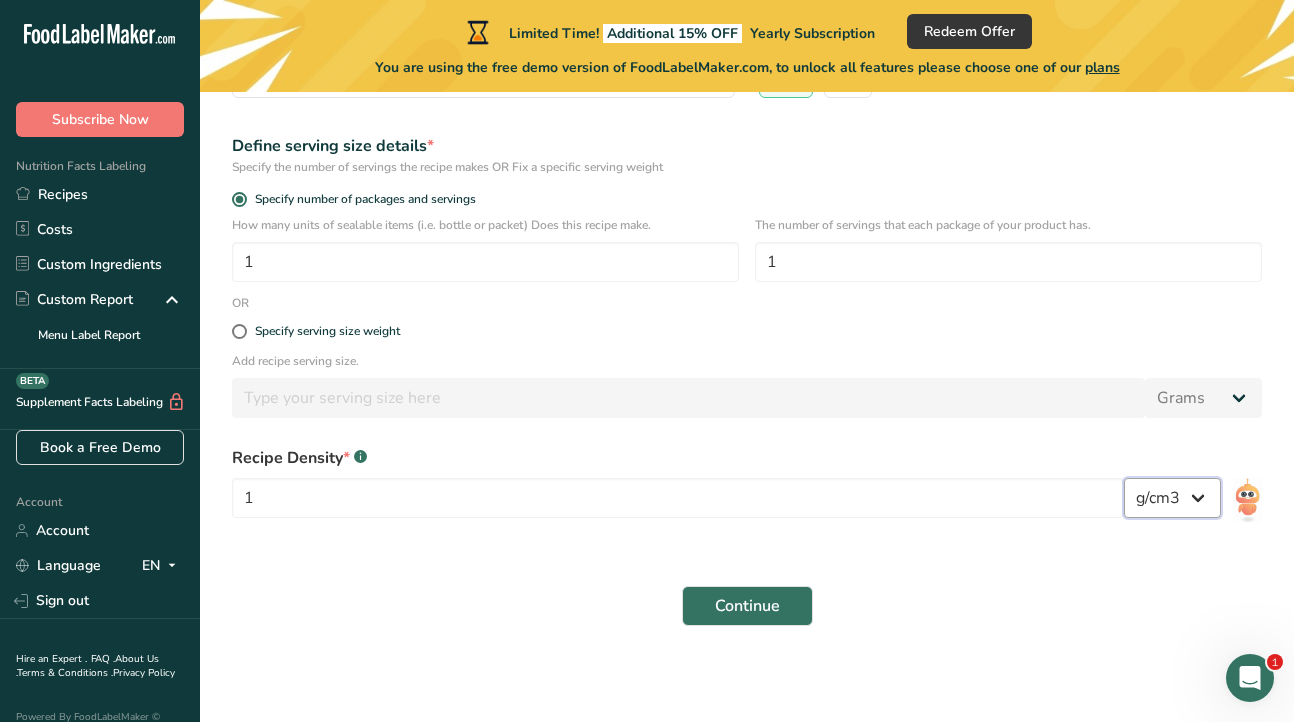 click on "lb/ft3
g/cm3" at bounding box center [1172, 498] 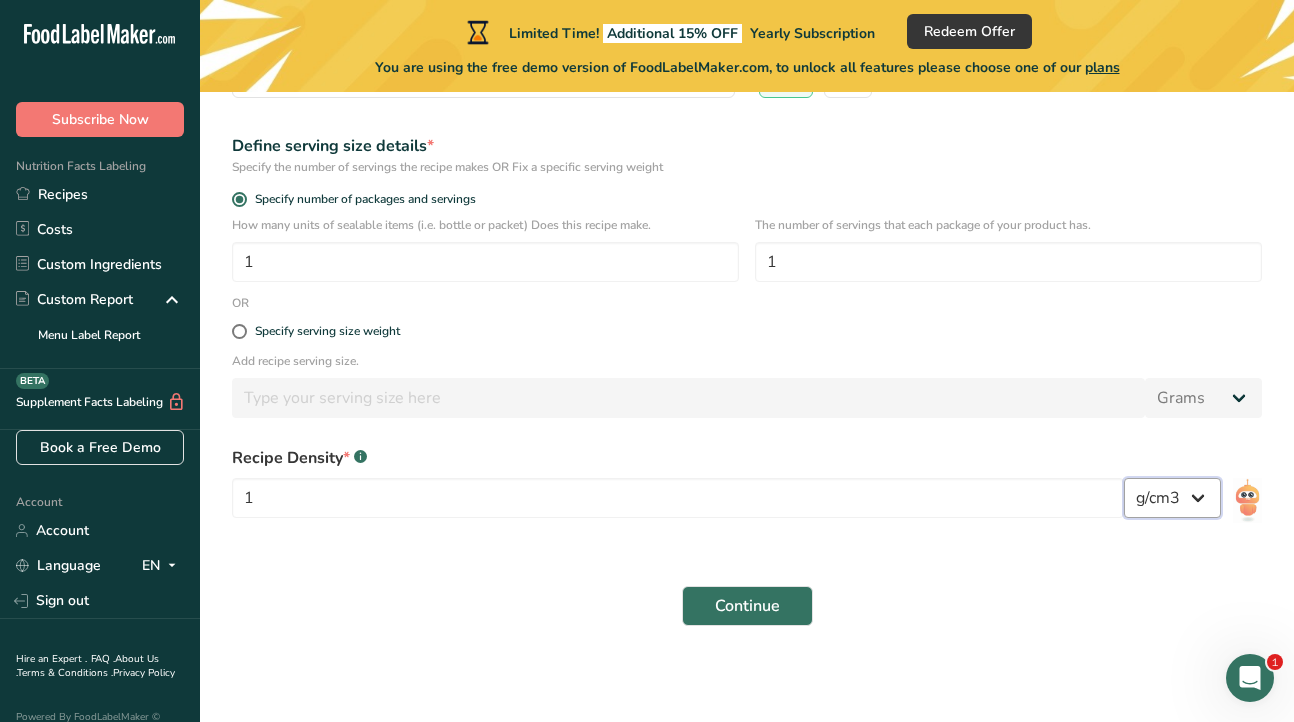 click on "lb/ft3
g/cm3" at bounding box center [1172, 498] 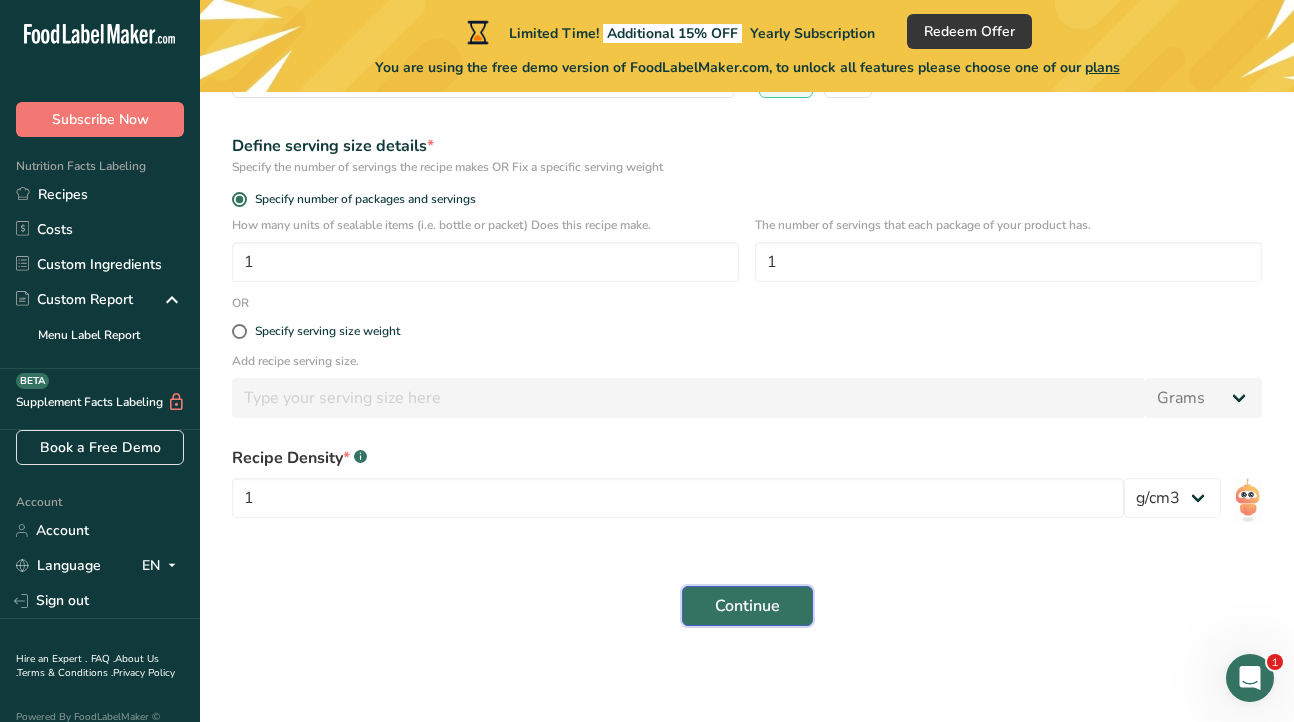 click on "Continue" at bounding box center (747, 606) 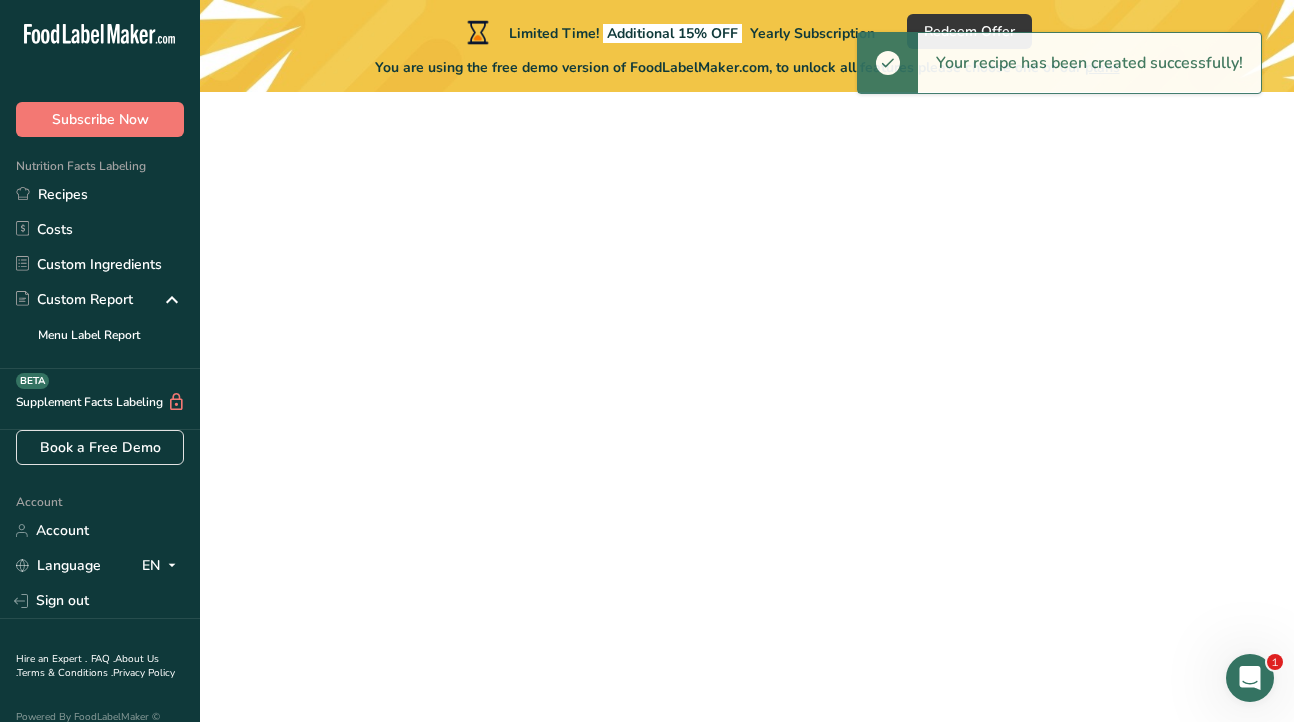 scroll, scrollTop: 0, scrollLeft: 0, axis: both 